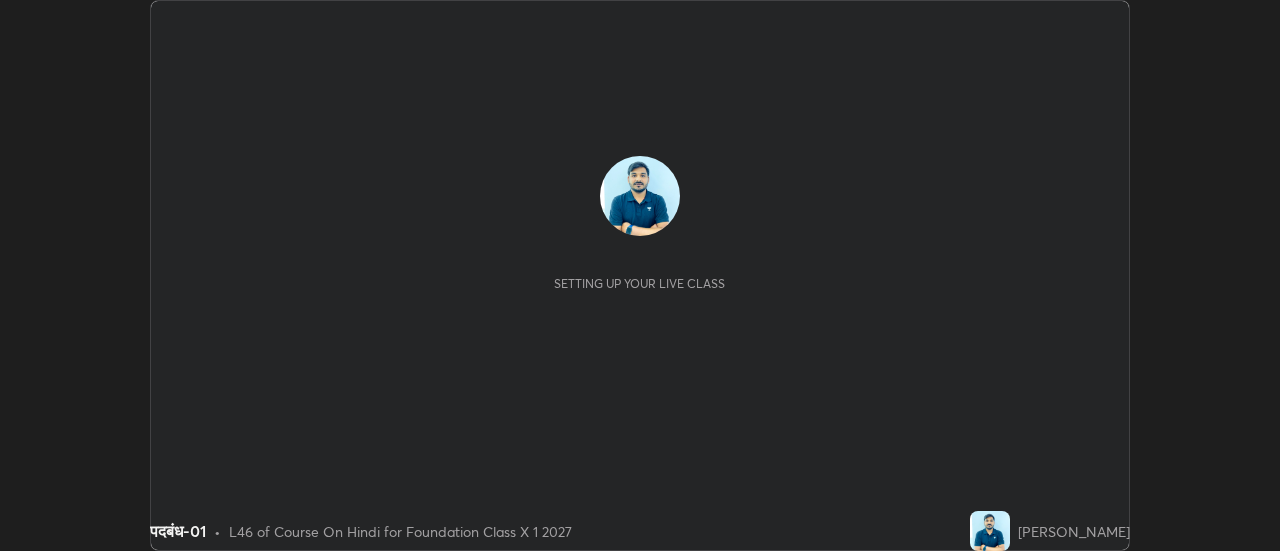 scroll, scrollTop: 0, scrollLeft: 0, axis: both 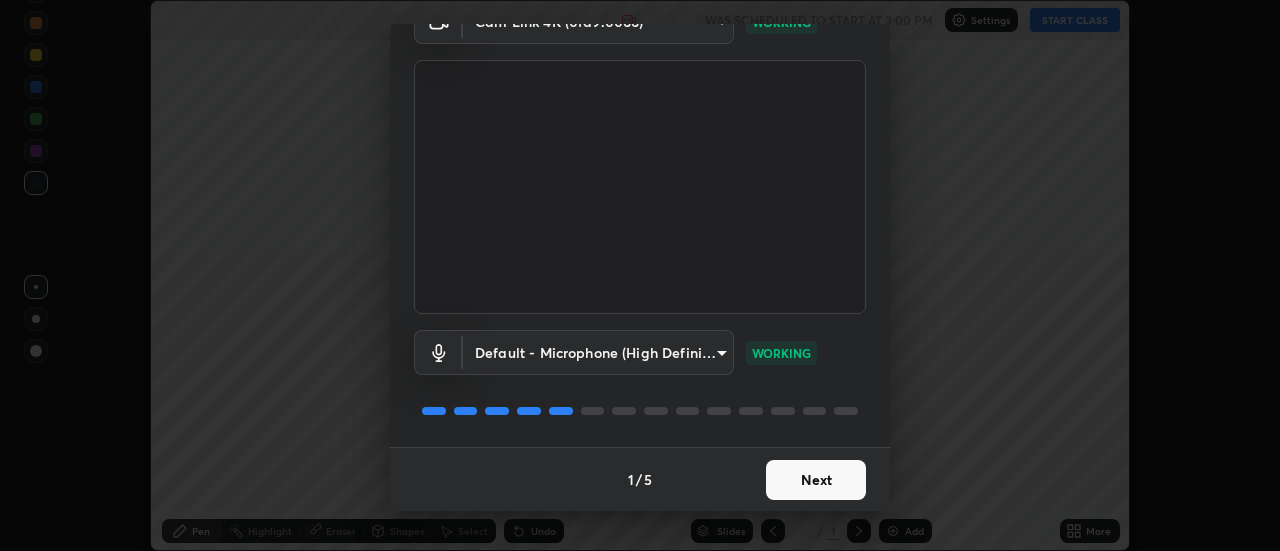 click on "Next" at bounding box center [816, 480] 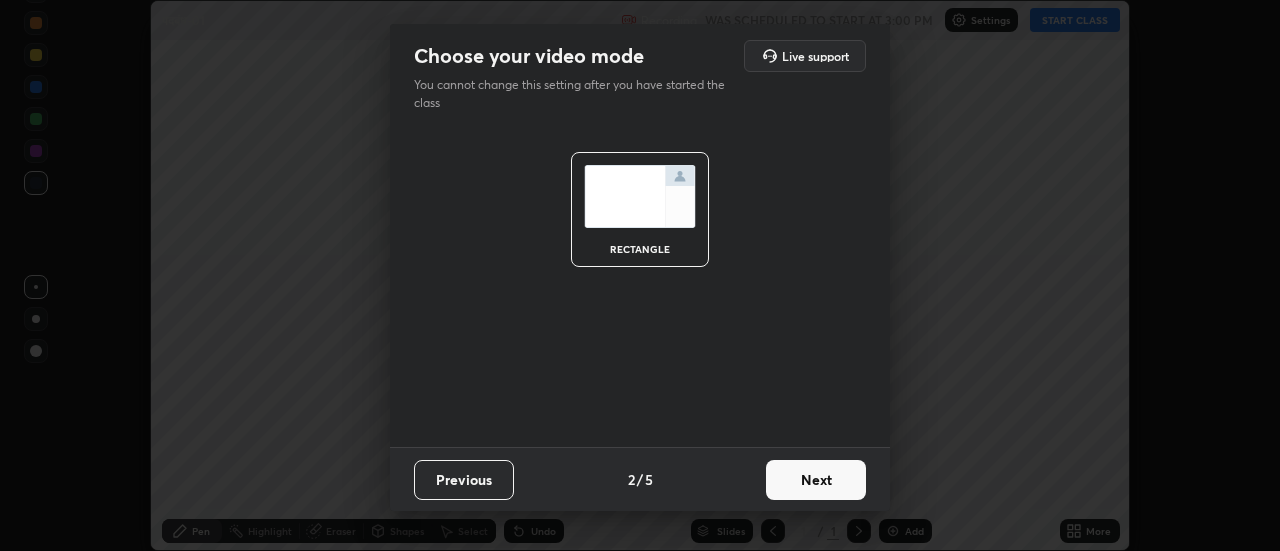 scroll, scrollTop: 0, scrollLeft: 0, axis: both 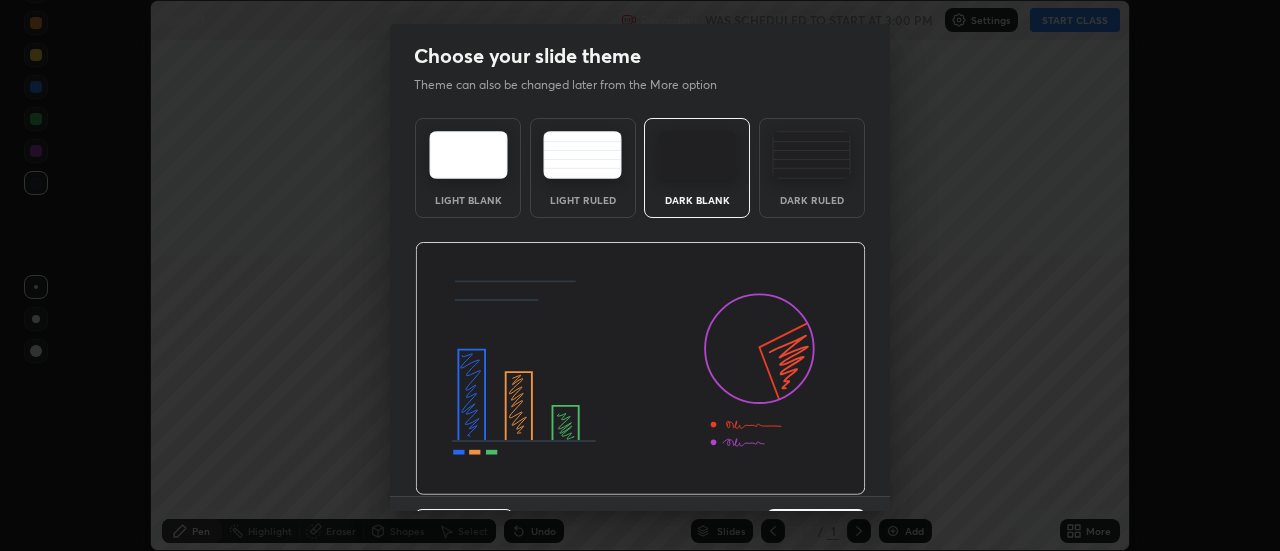 click on "Dark Ruled" at bounding box center [812, 168] 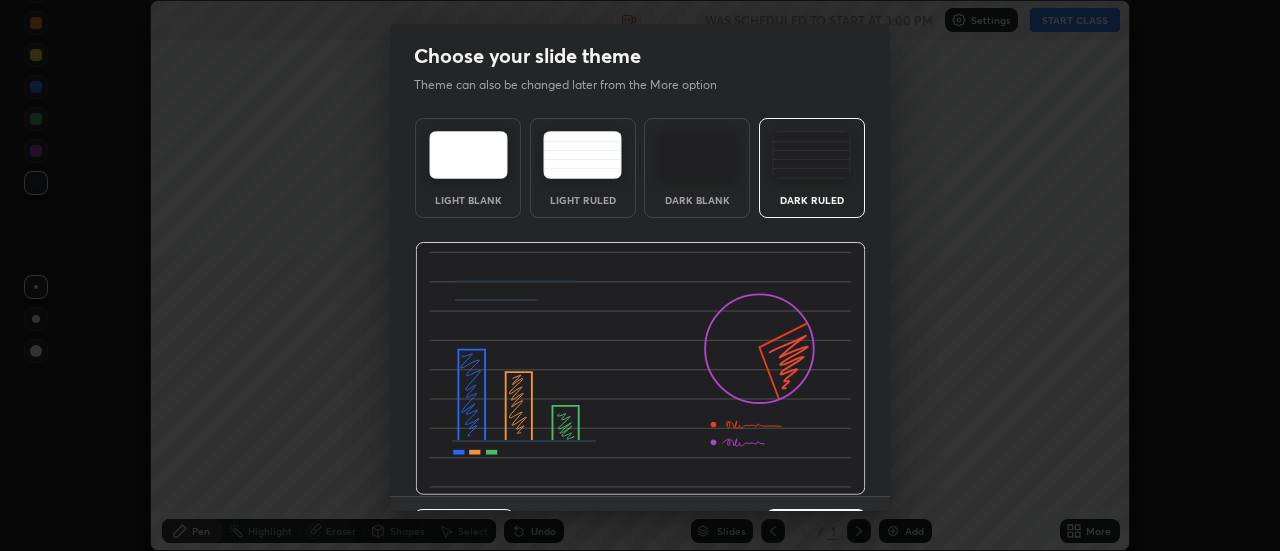 scroll, scrollTop: 49, scrollLeft: 0, axis: vertical 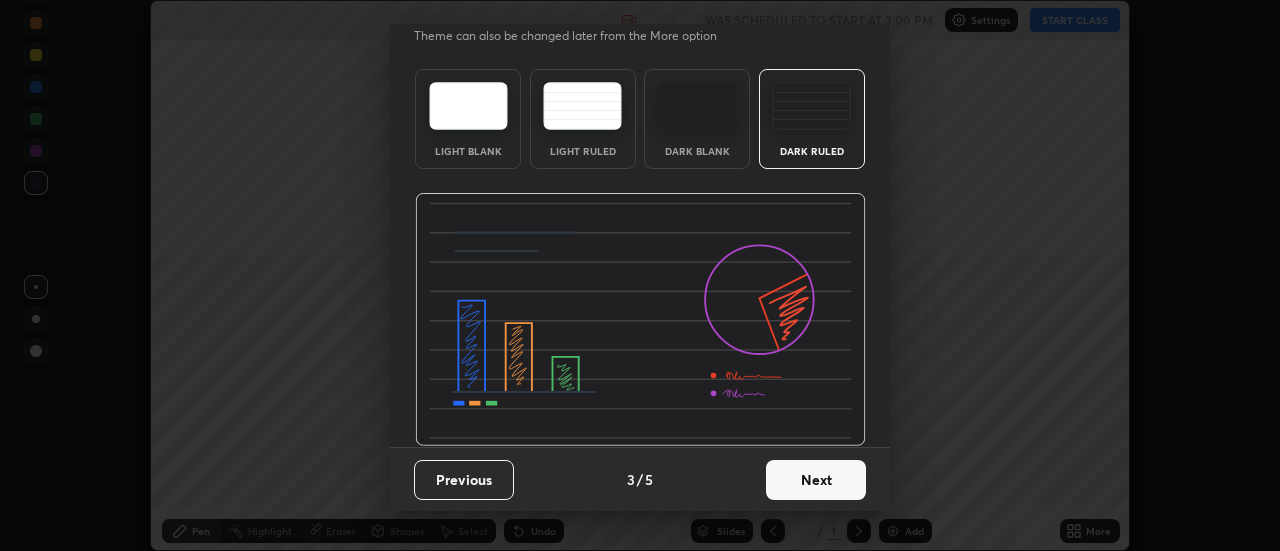click on "Next" at bounding box center [816, 480] 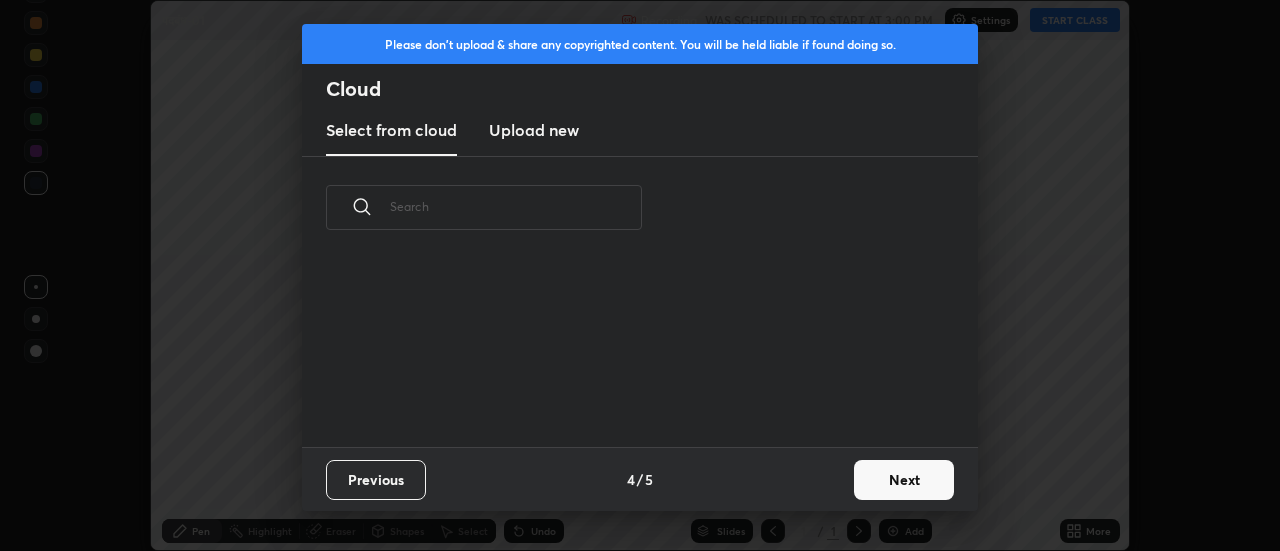 scroll, scrollTop: 0, scrollLeft: 0, axis: both 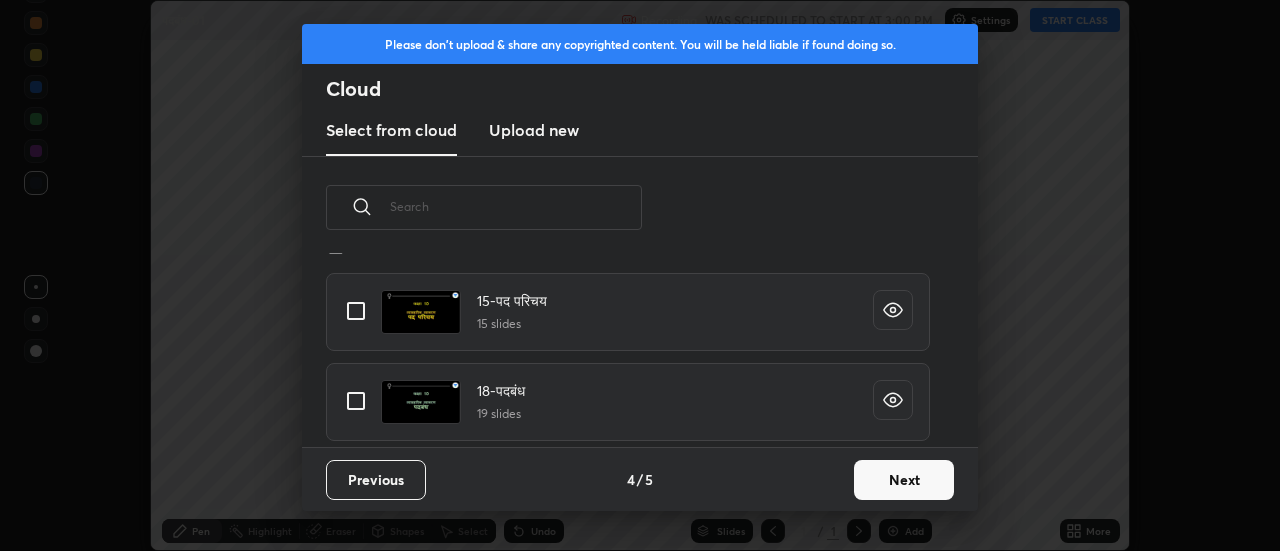click at bounding box center (356, 401) 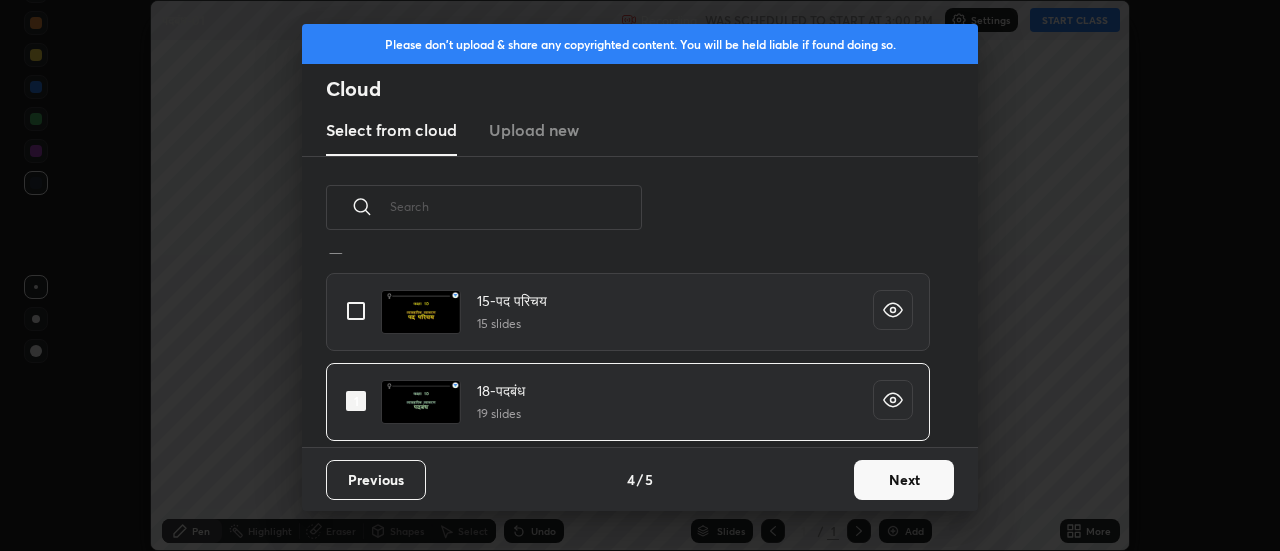 click on "Next" at bounding box center (904, 480) 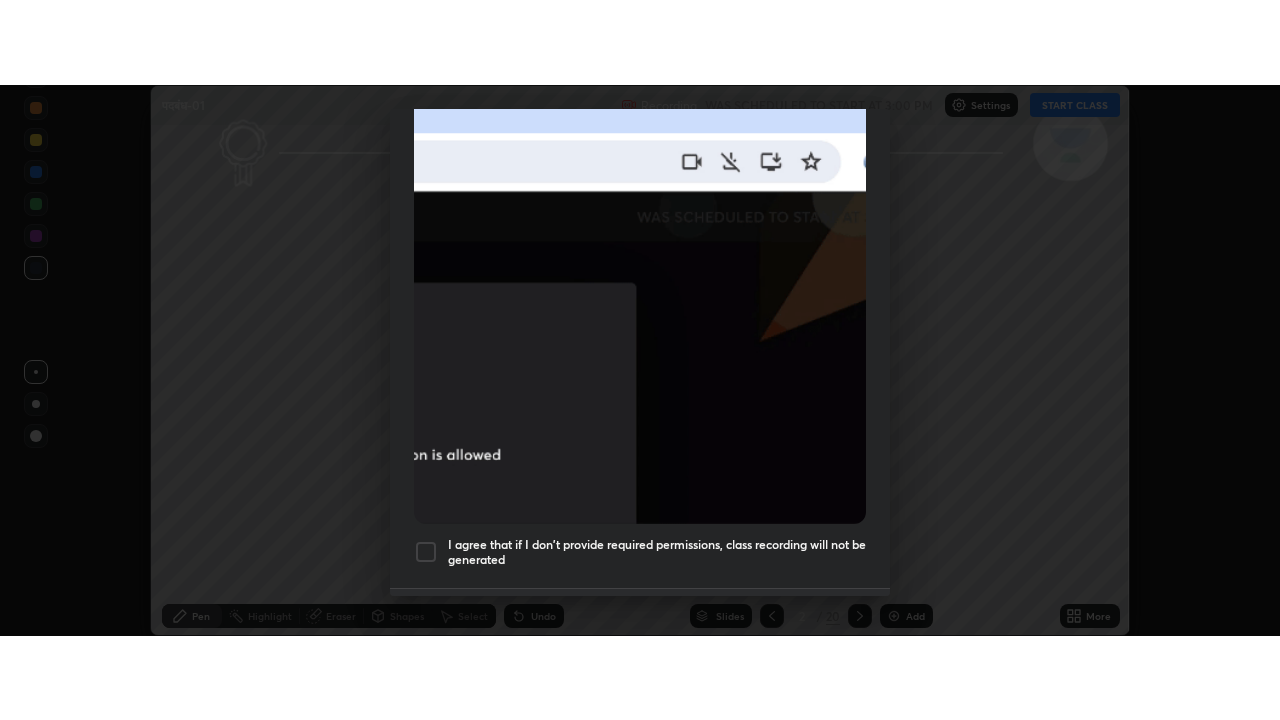 scroll, scrollTop: 513, scrollLeft: 0, axis: vertical 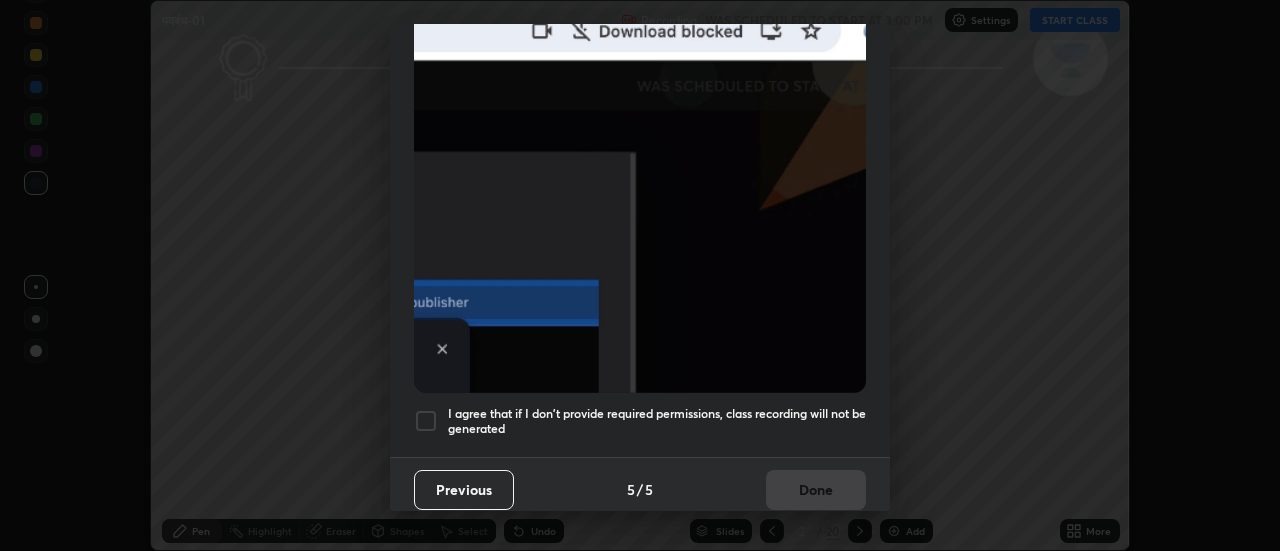 click on "I agree that if I don't provide required permissions, class recording will not be generated" at bounding box center (657, 421) 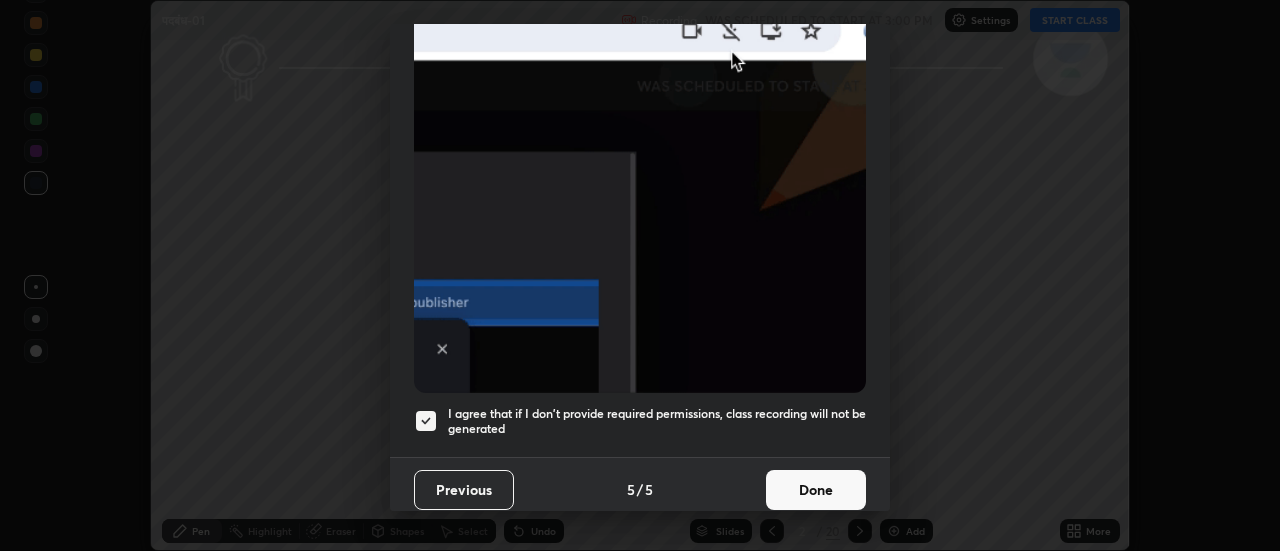 click on "Done" at bounding box center (816, 490) 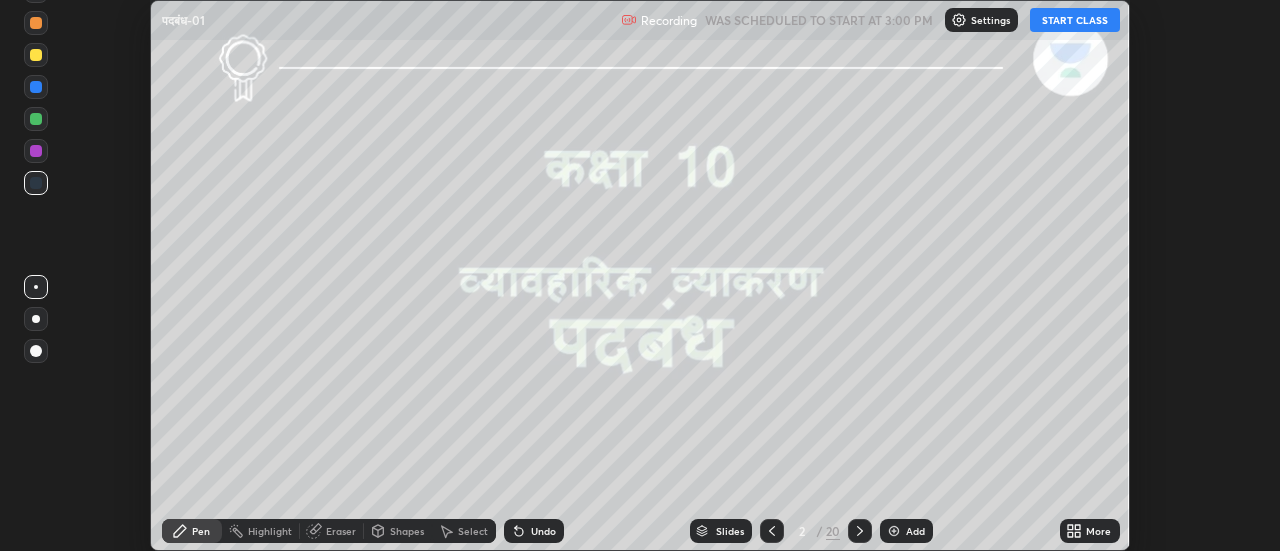click 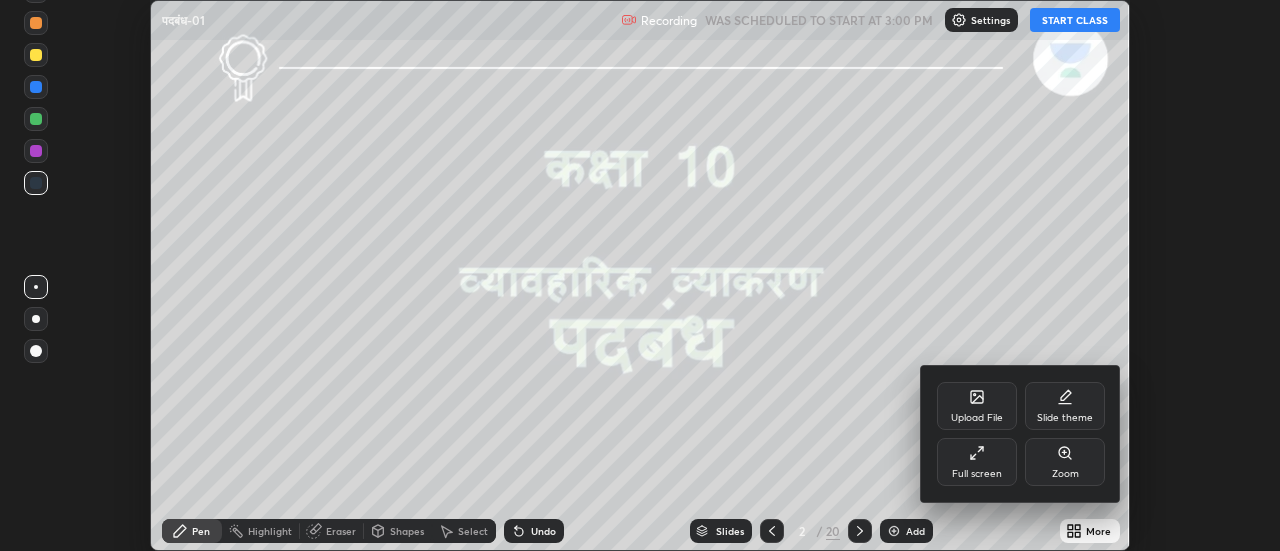 click on "Full screen" at bounding box center [977, 462] 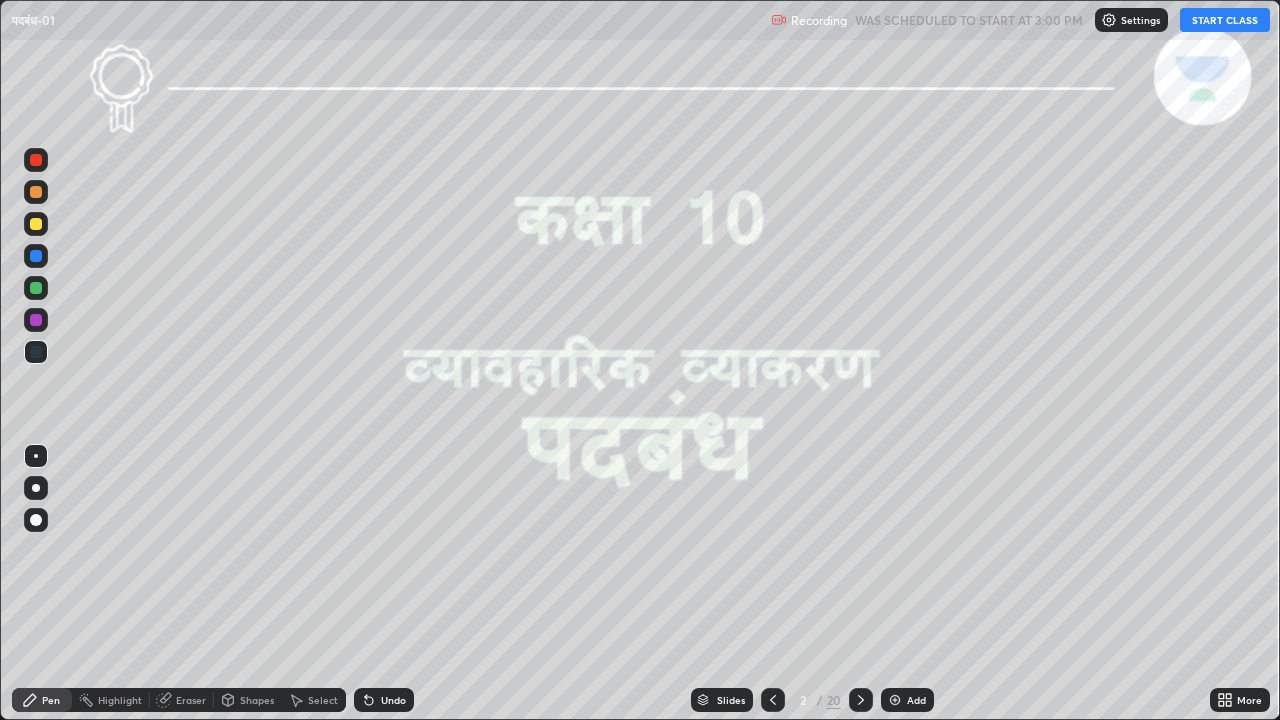 scroll, scrollTop: 99280, scrollLeft: 98720, axis: both 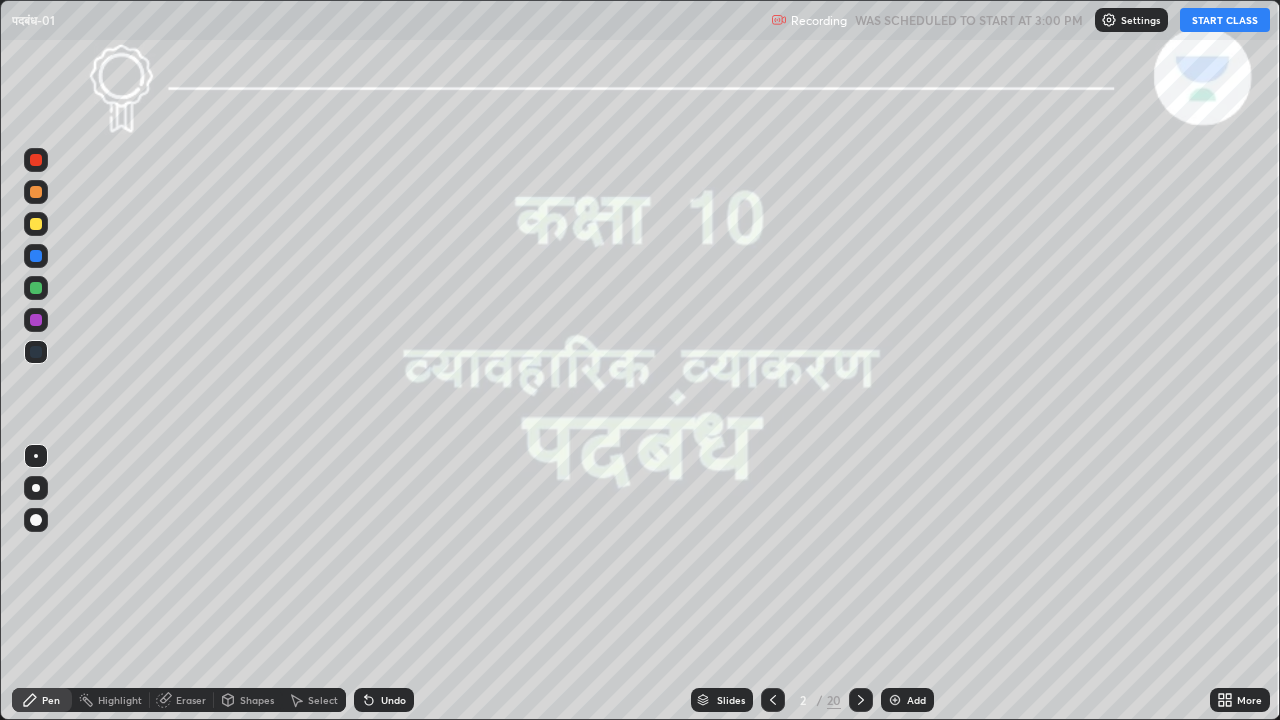 click on "START CLASS" at bounding box center [1225, 20] 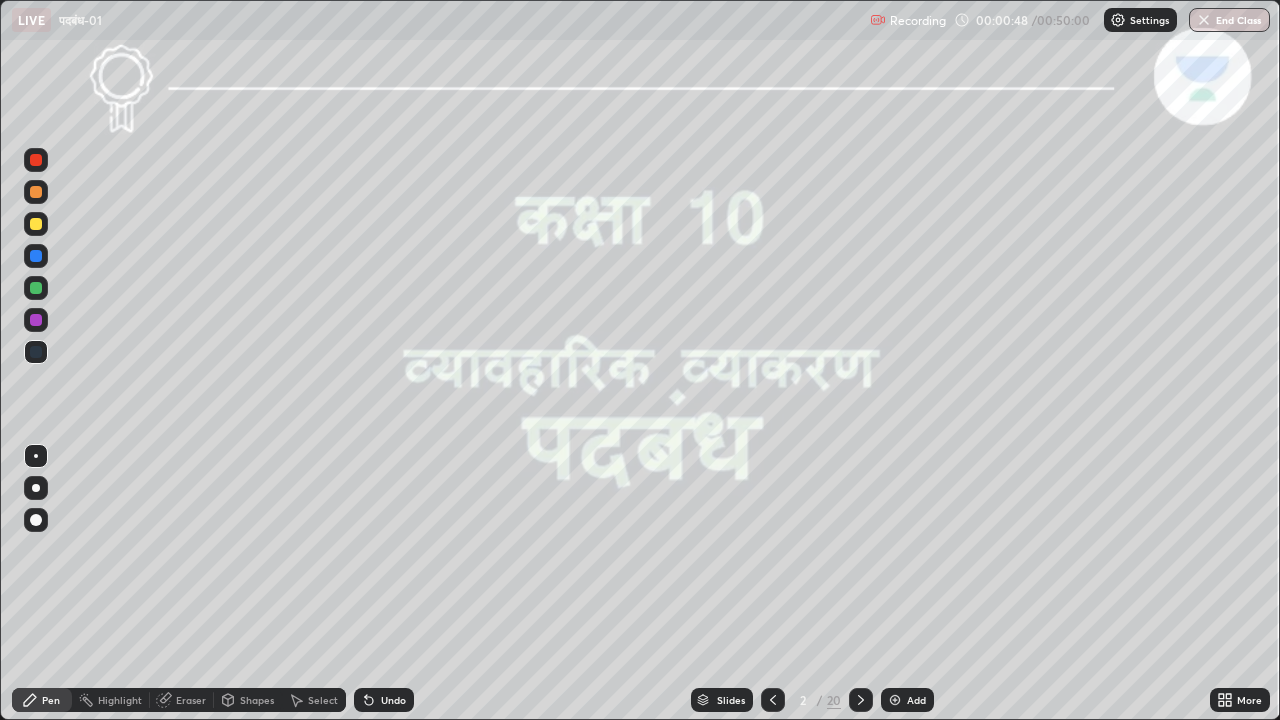 click at bounding box center (36, 224) 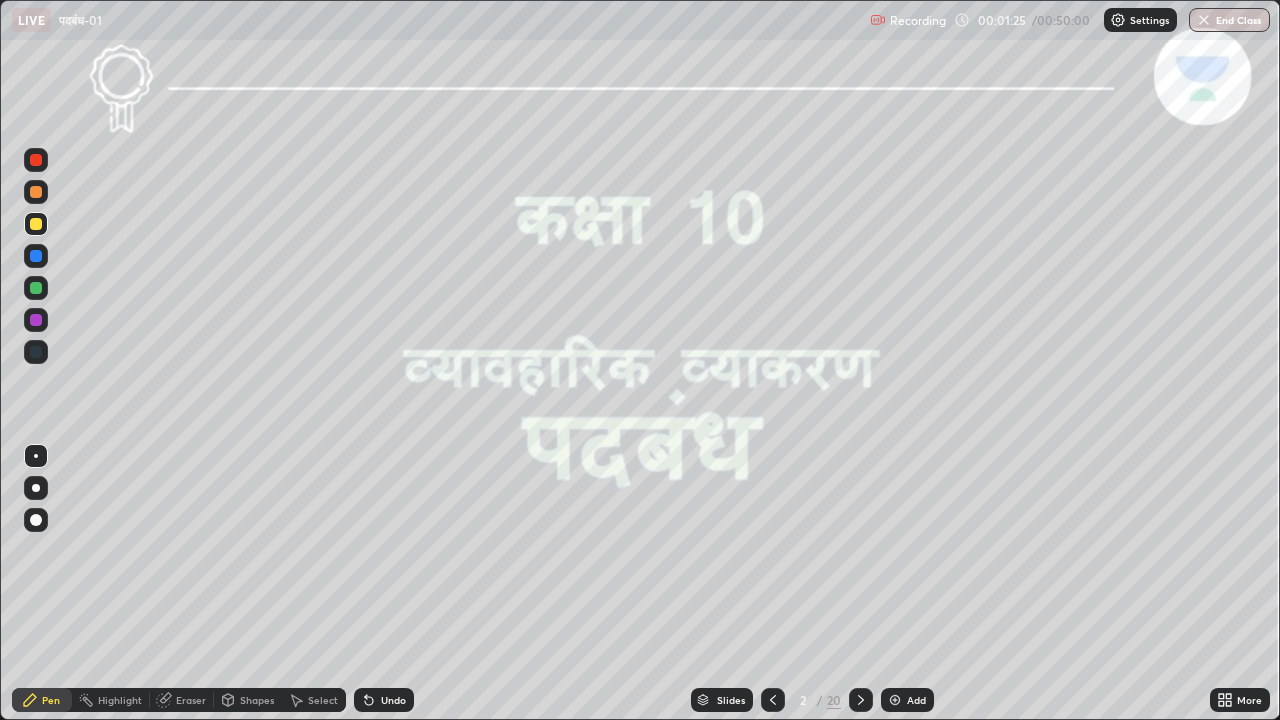 click 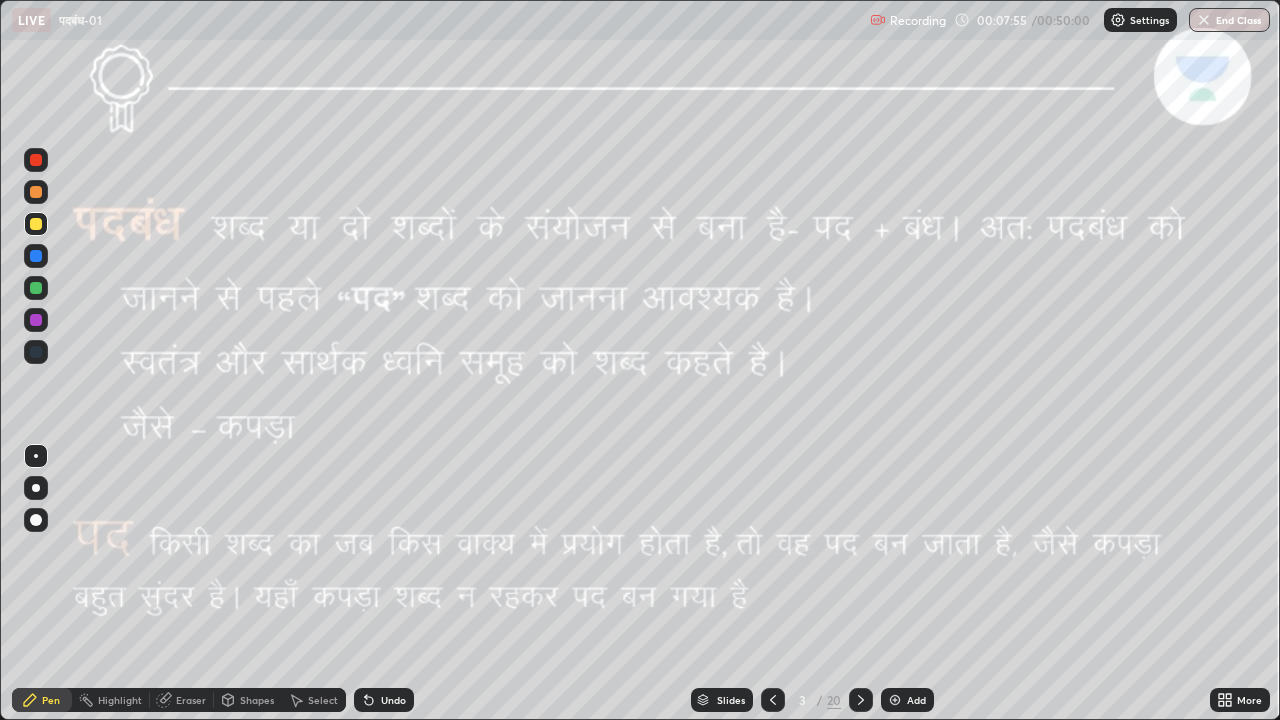 click 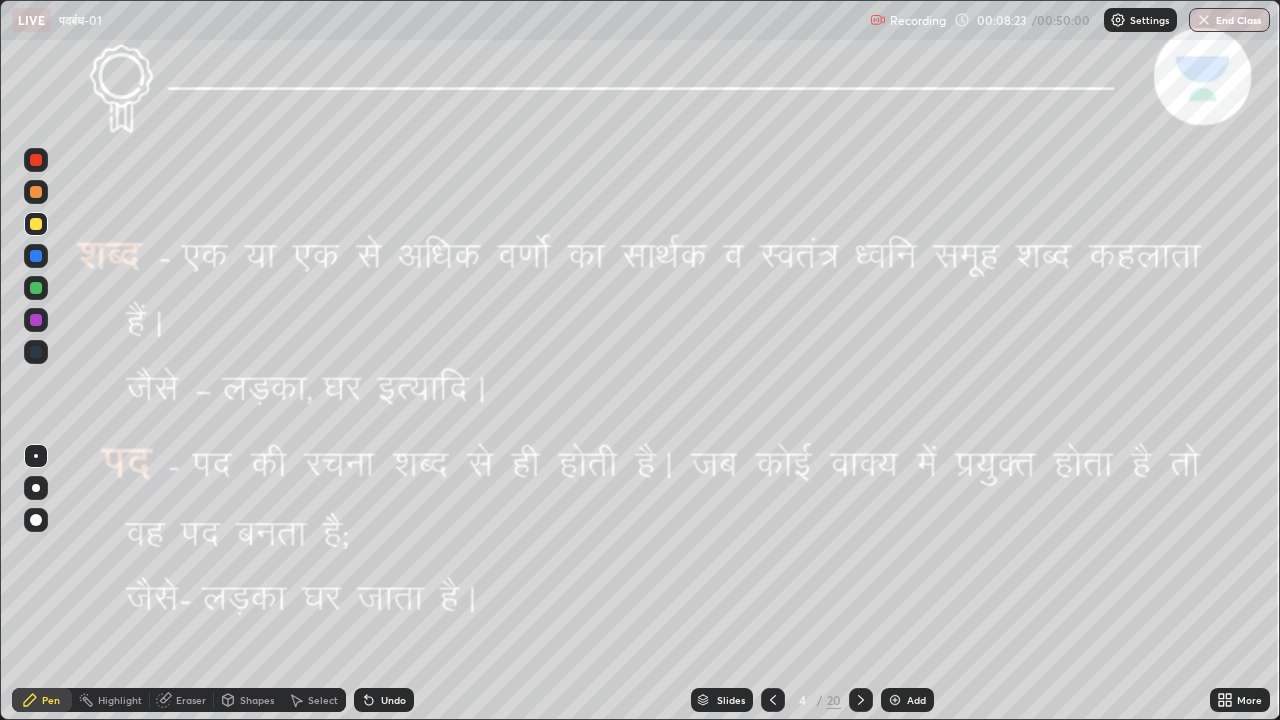 click 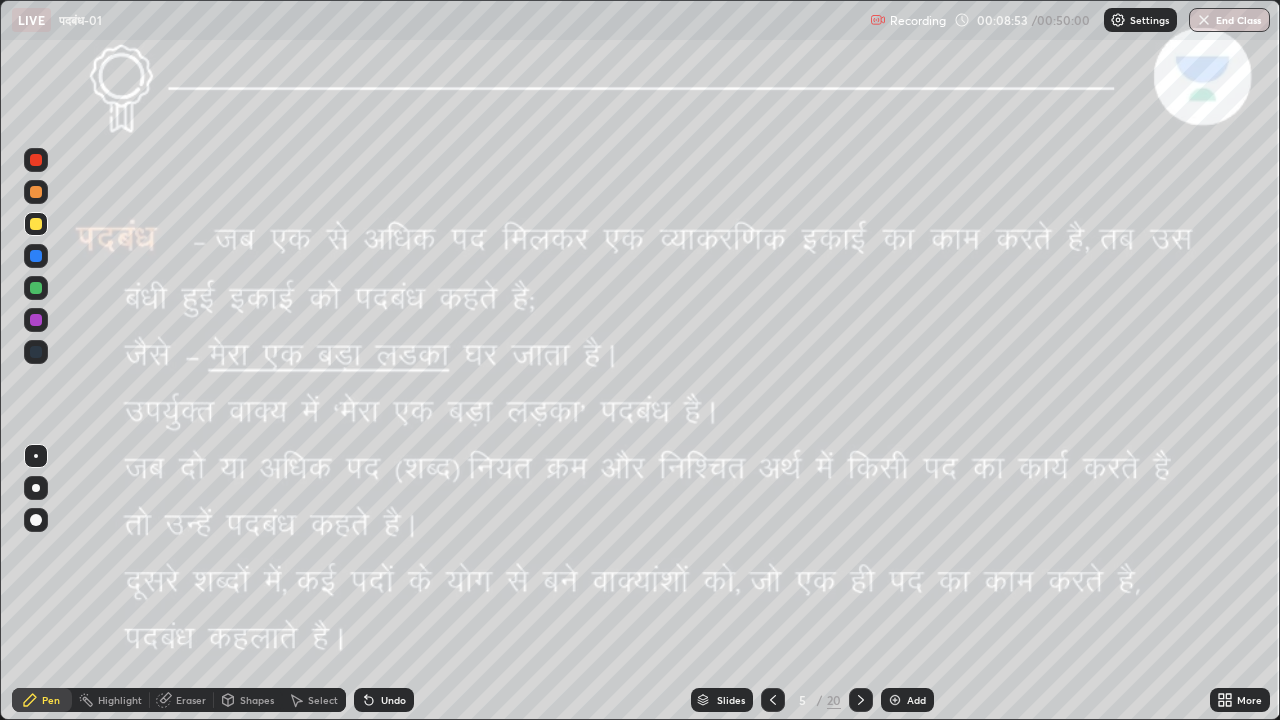 click on "Undo" at bounding box center [393, 700] 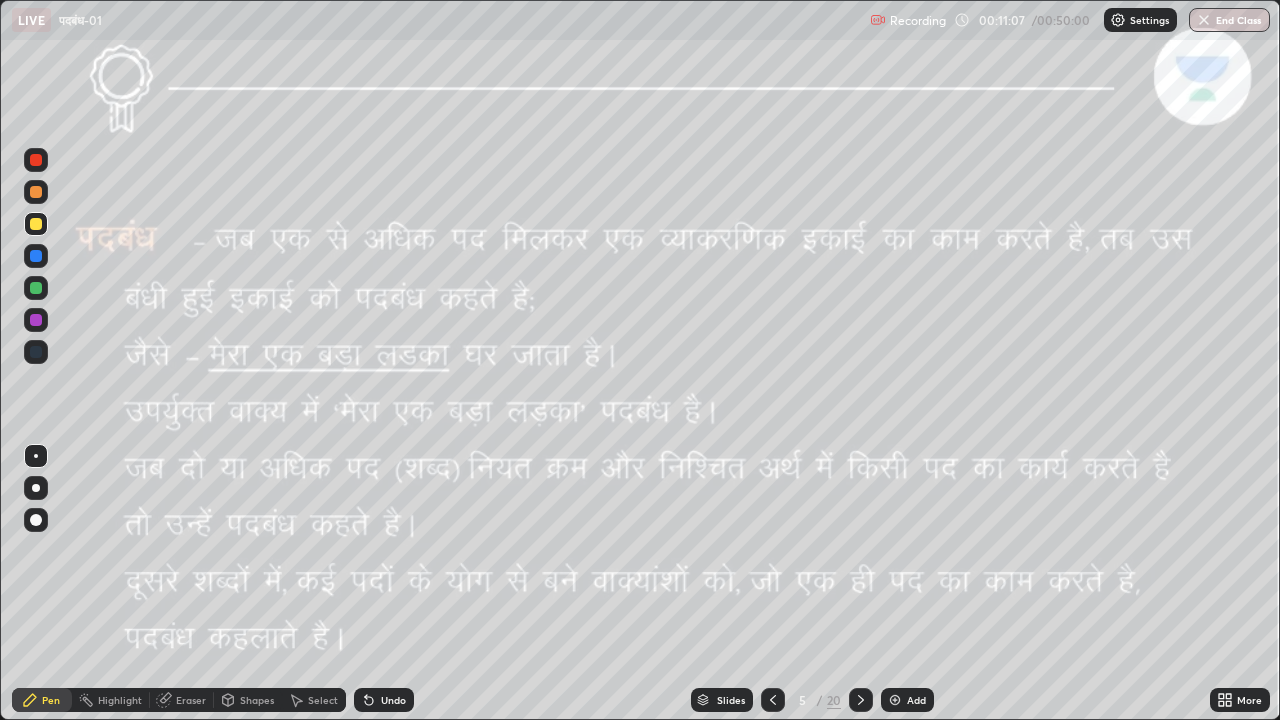 click on "Undo" at bounding box center [393, 700] 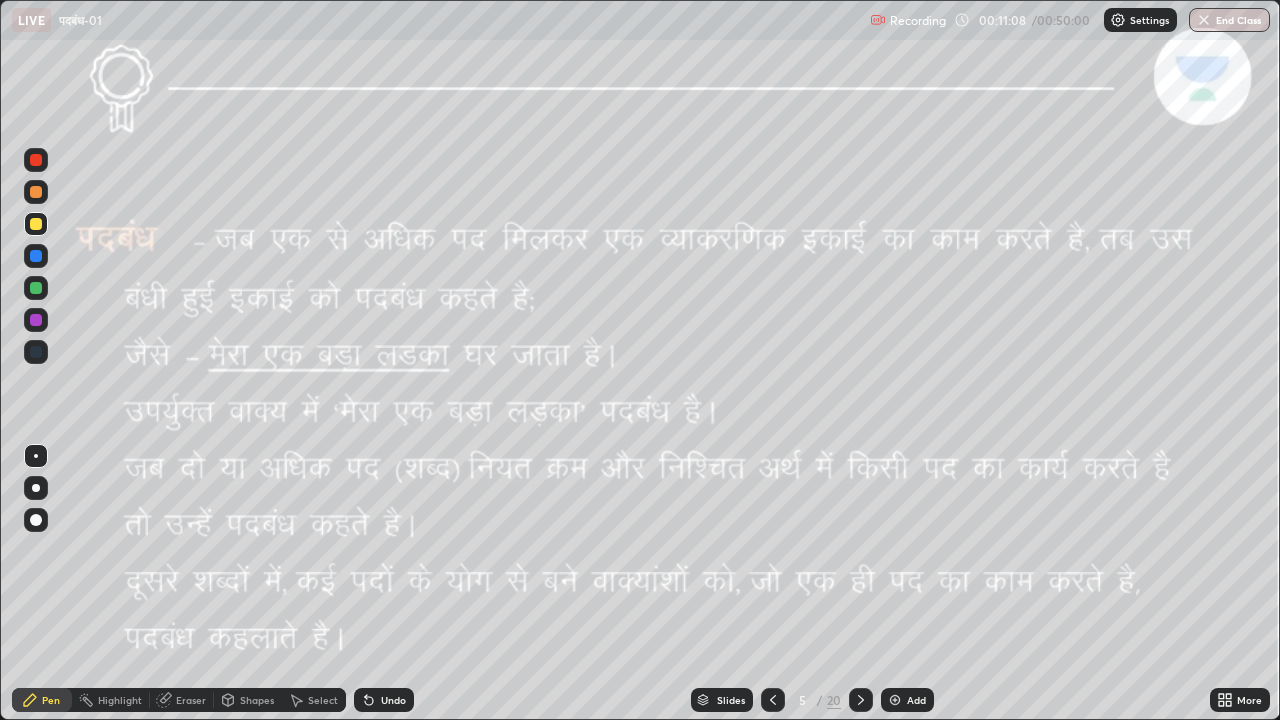 click on "Undo" at bounding box center (393, 700) 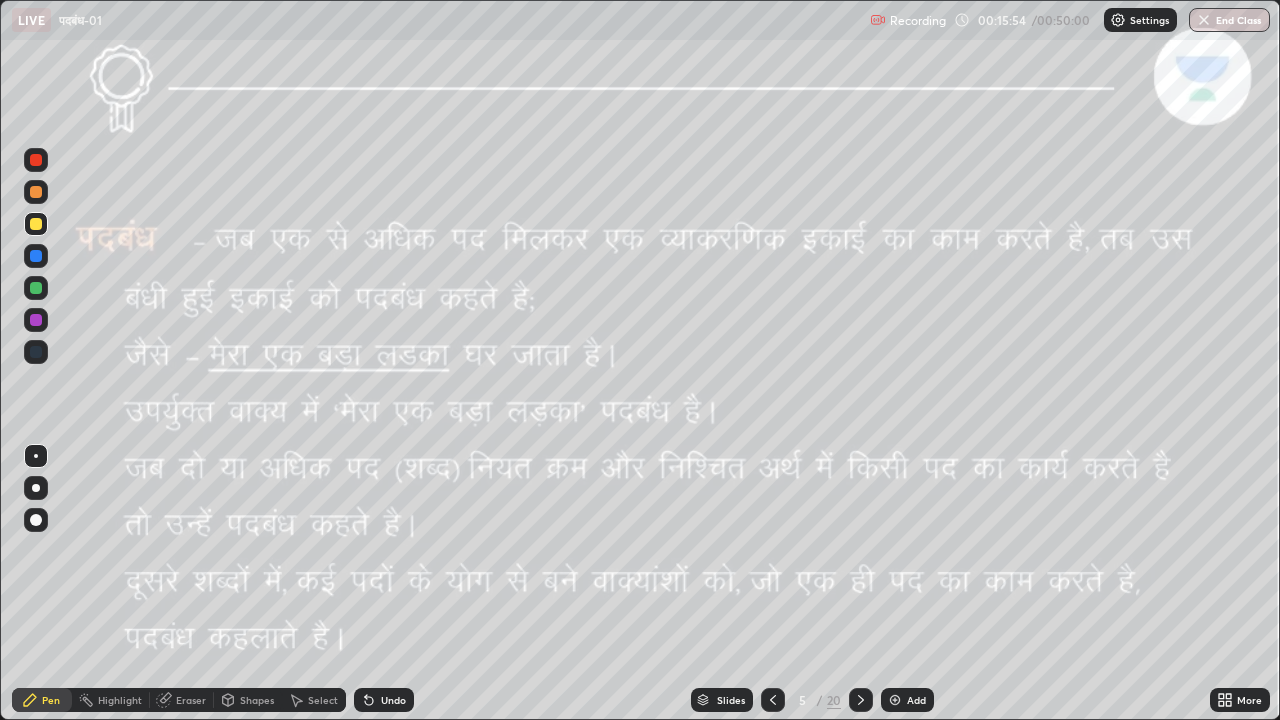click 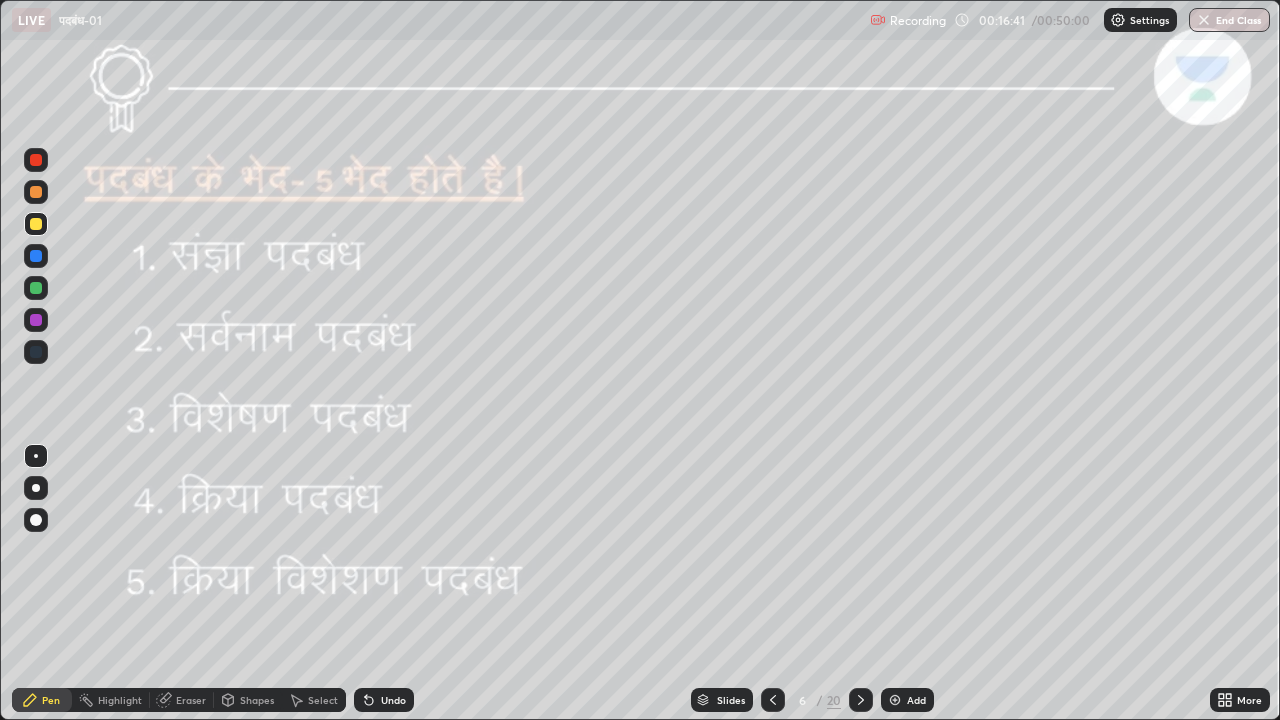 click 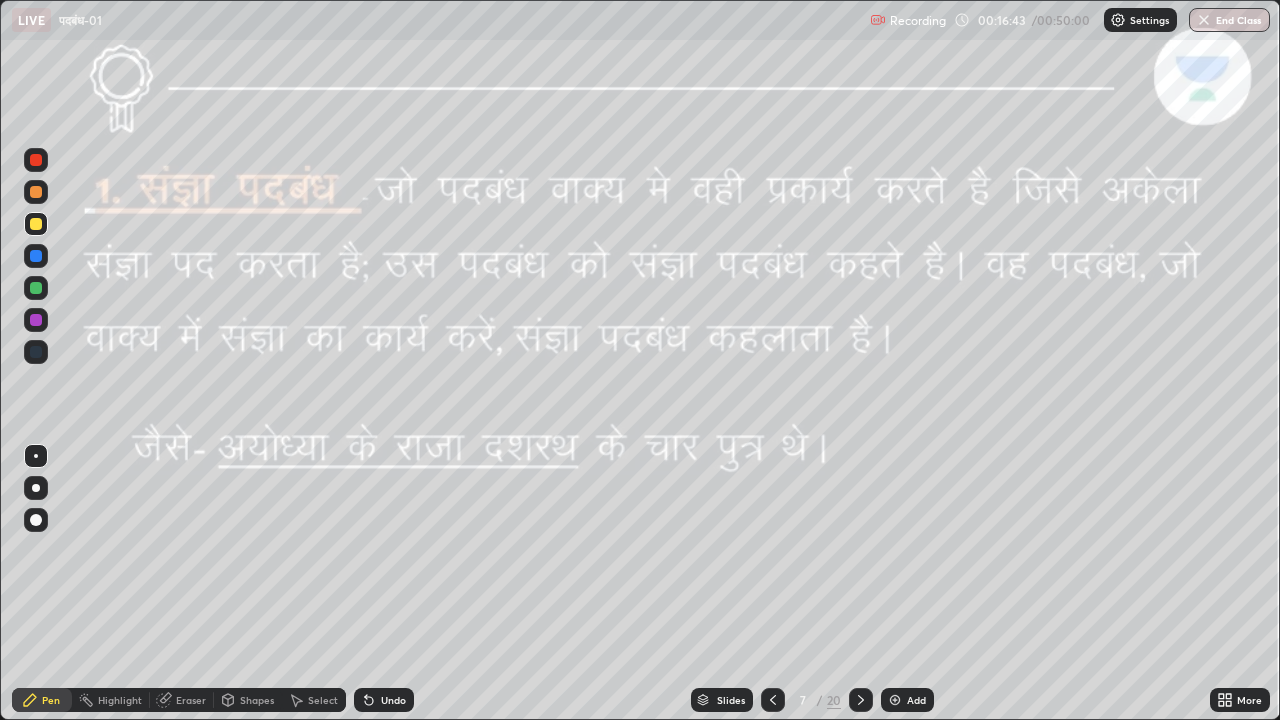click on "Slides" at bounding box center [731, 700] 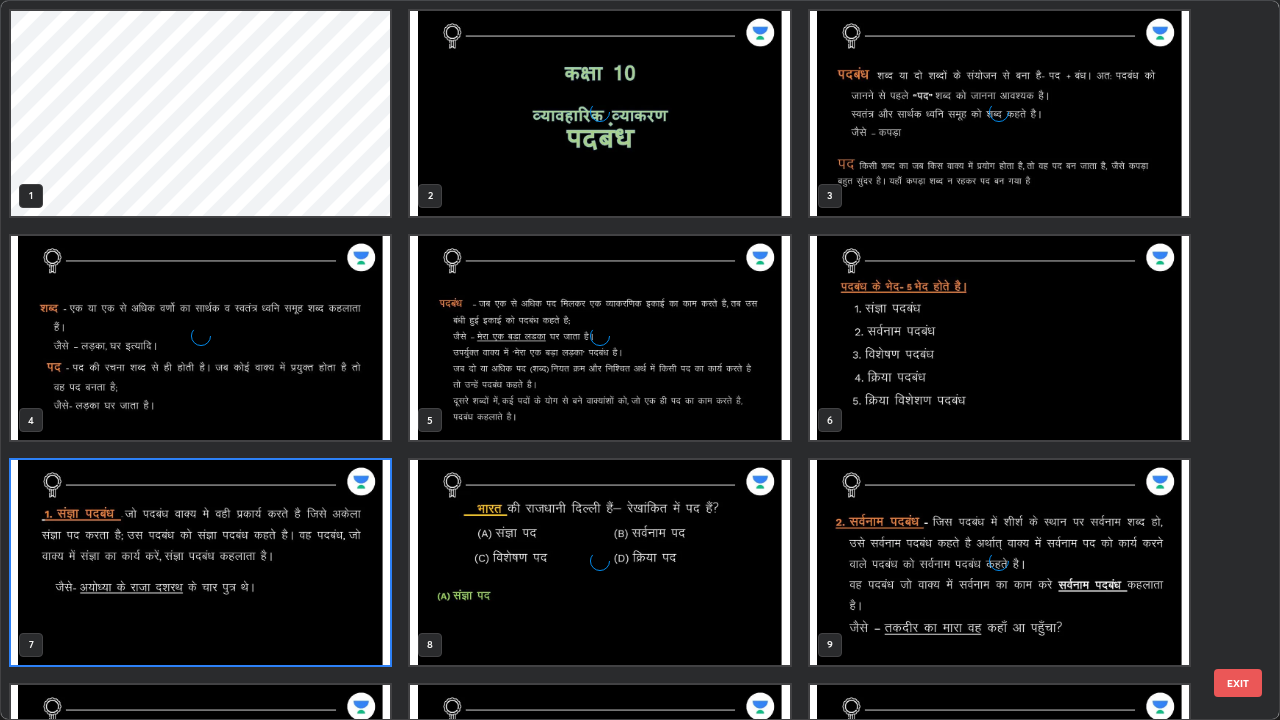 scroll, scrollTop: 7, scrollLeft: 11, axis: both 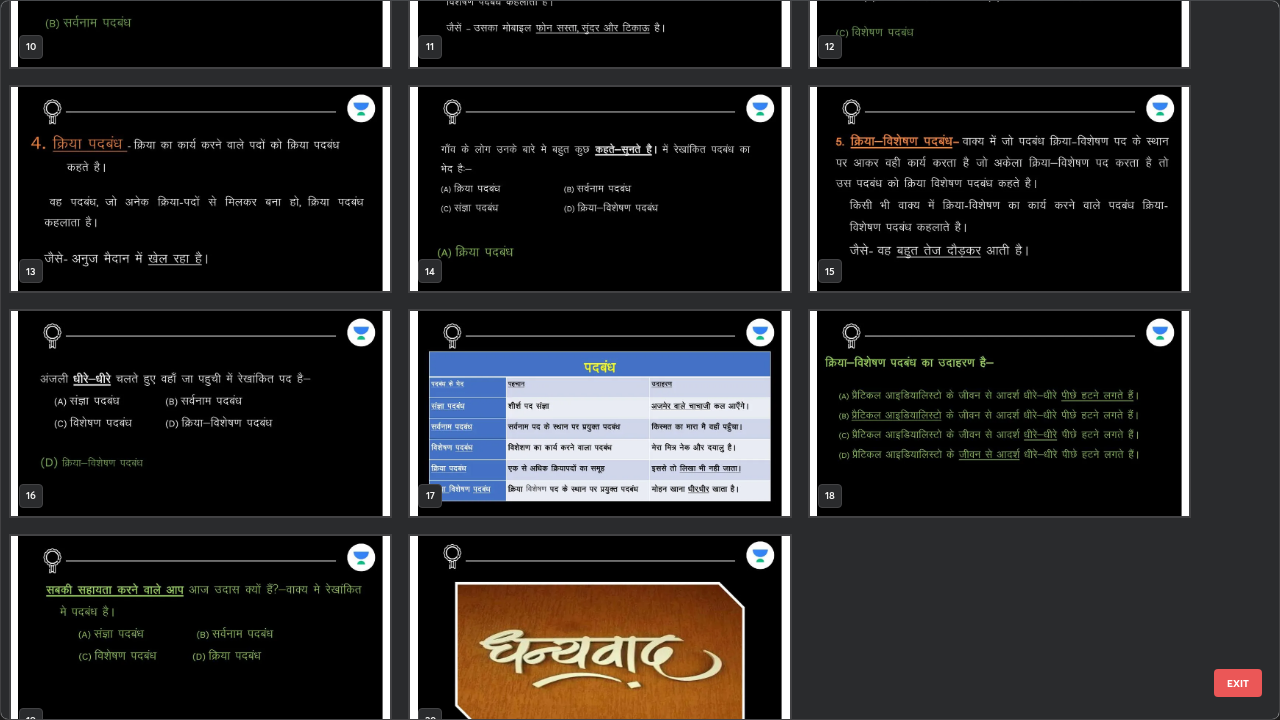 click at bounding box center [599, 413] 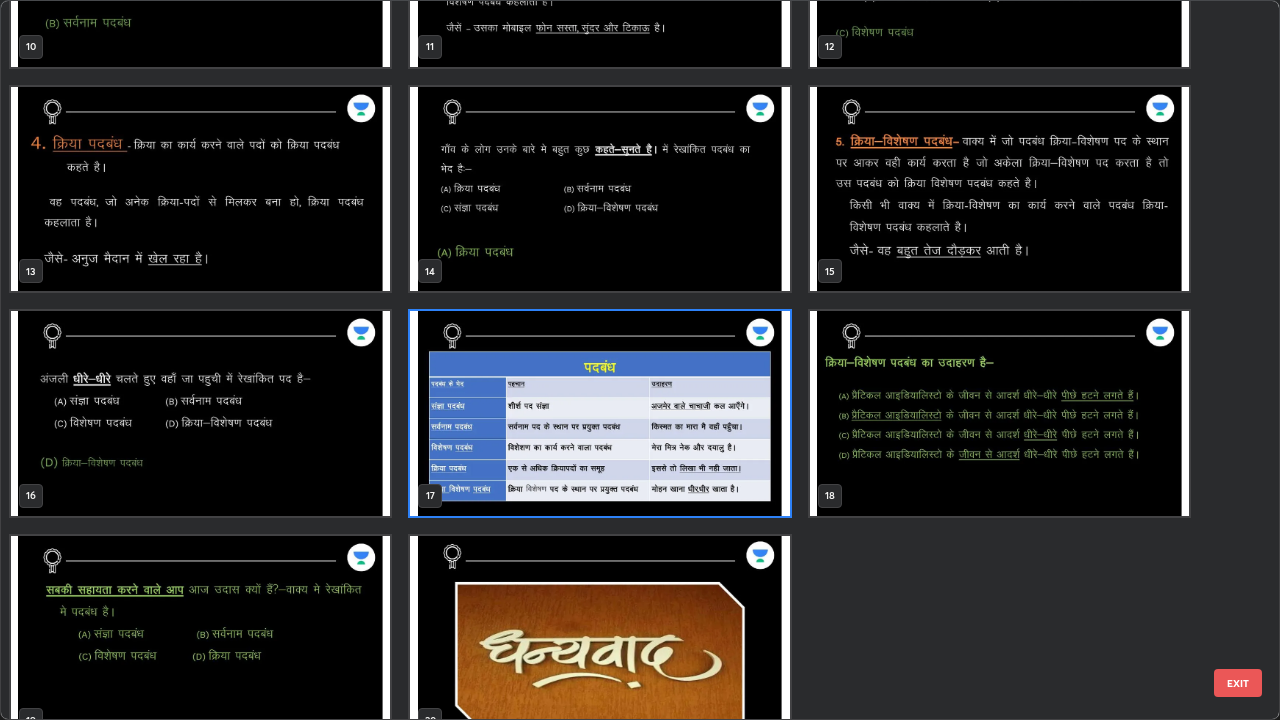 click at bounding box center (599, 413) 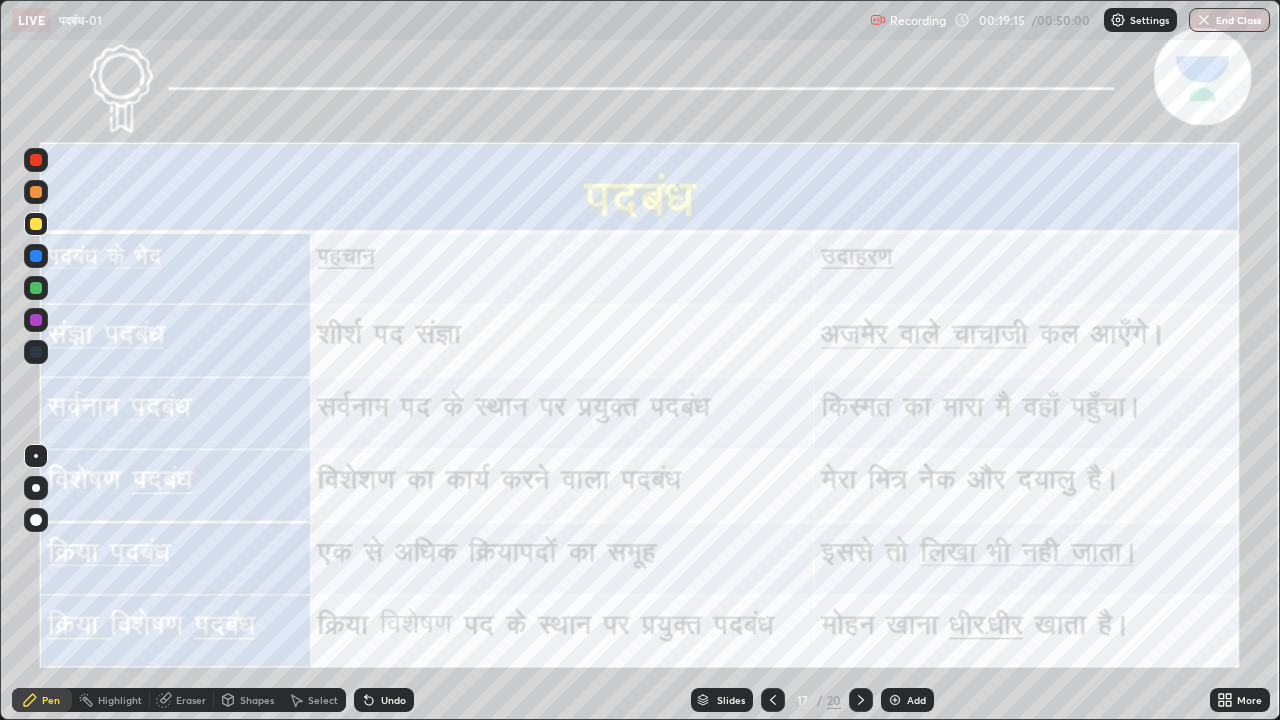 click on "Undo" at bounding box center (384, 700) 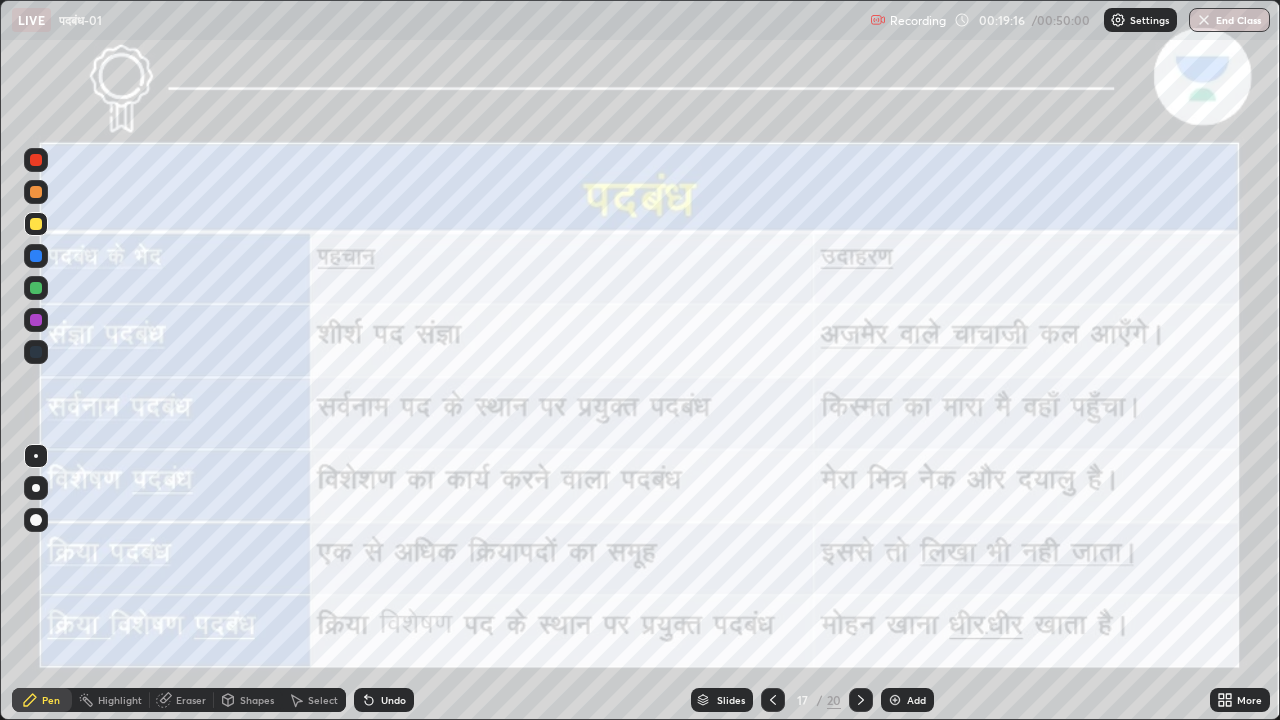click at bounding box center (36, 192) 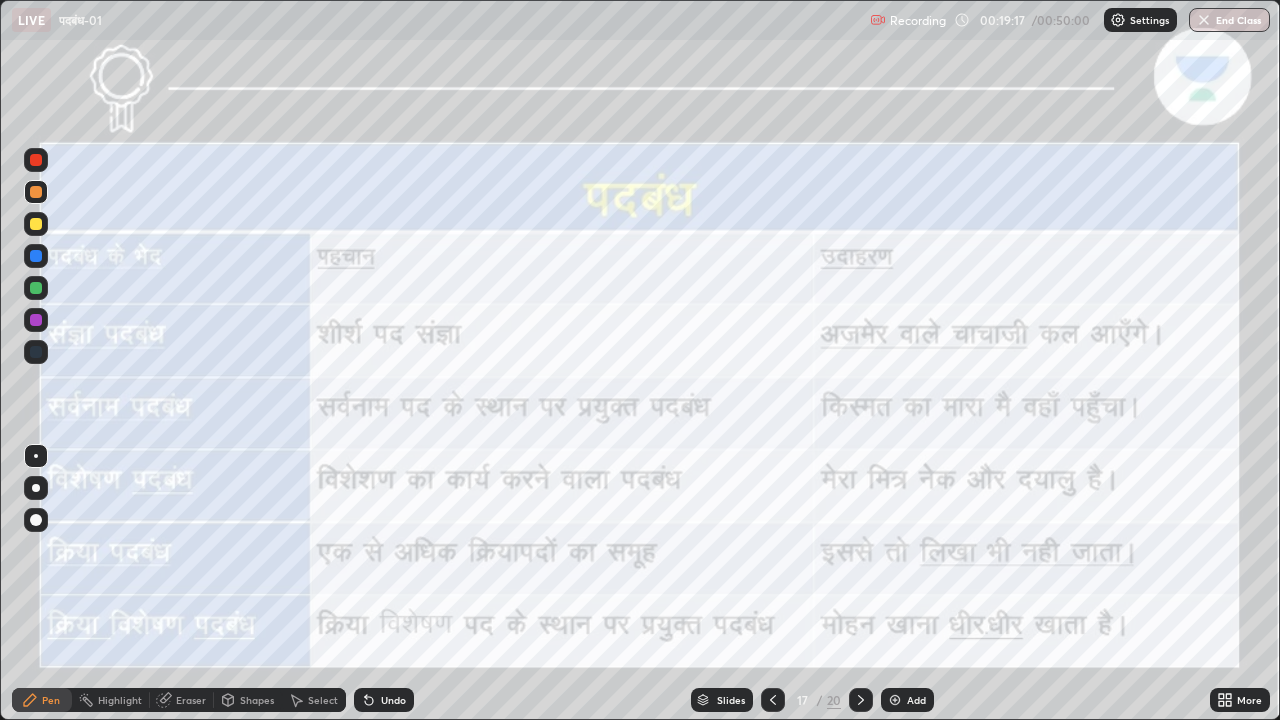 click at bounding box center [36, 160] 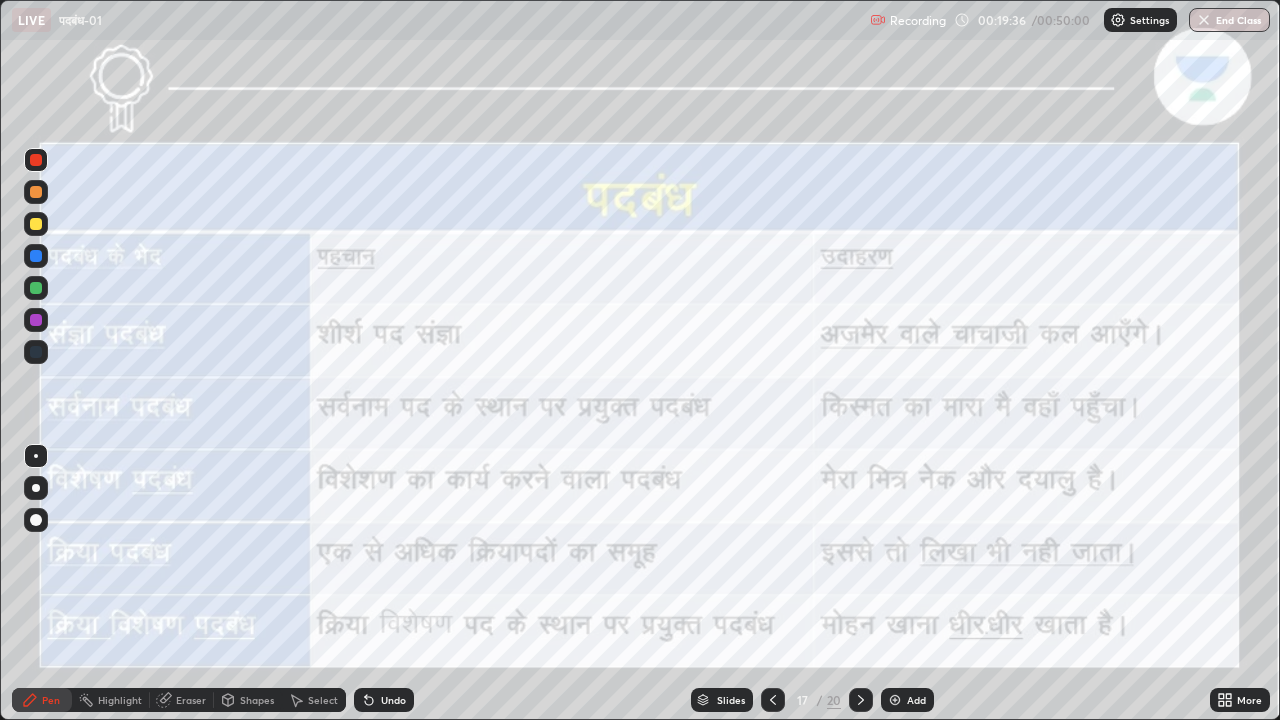 click at bounding box center (36, 224) 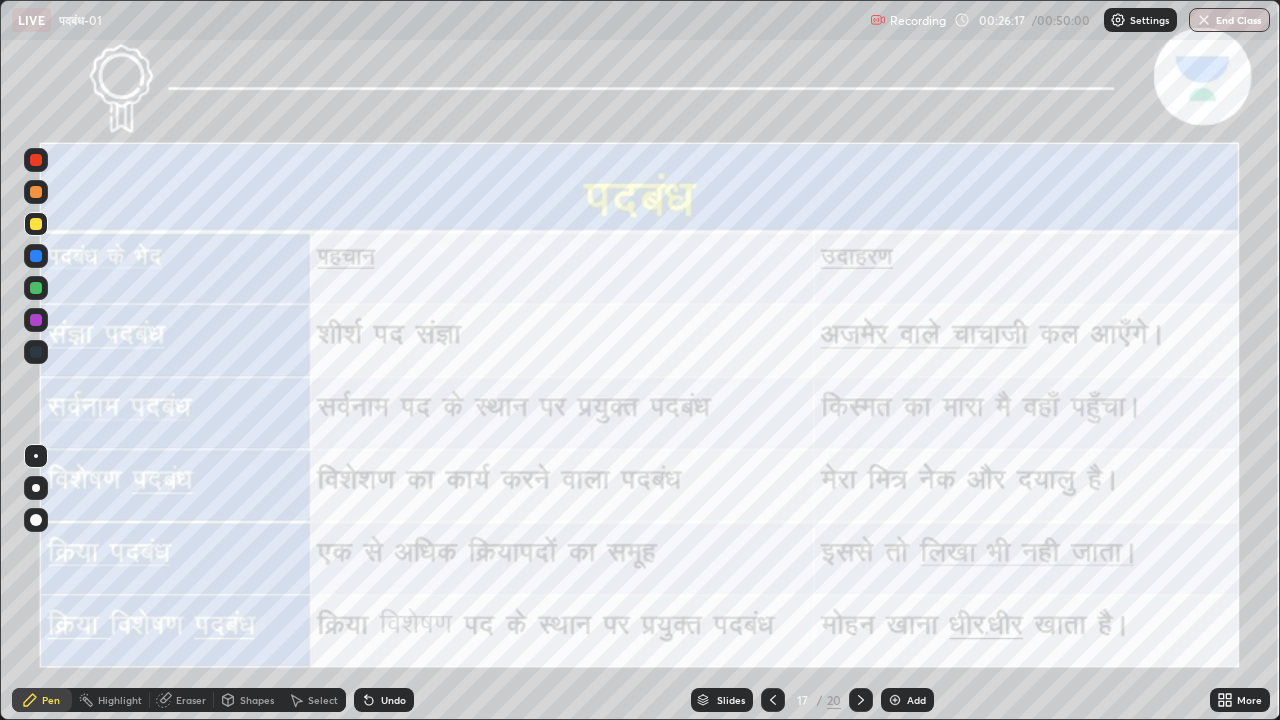 click on "Undo" at bounding box center [393, 700] 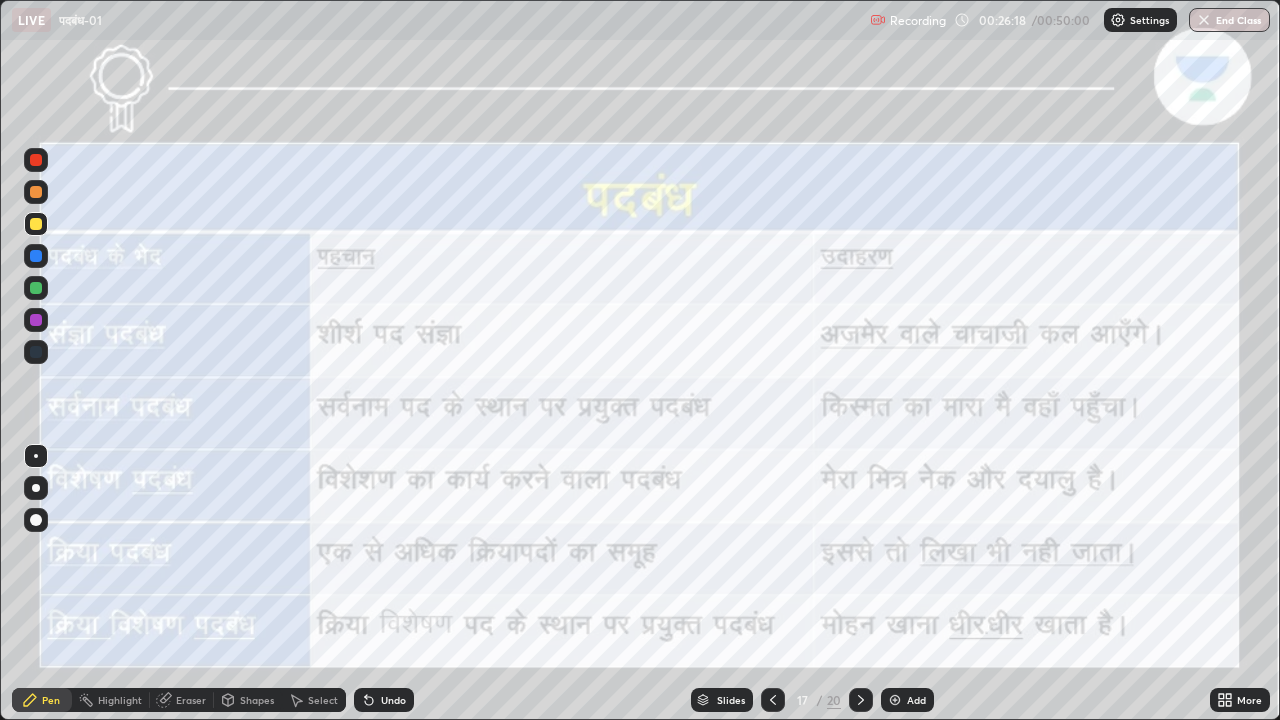 click on "Undo" at bounding box center [393, 700] 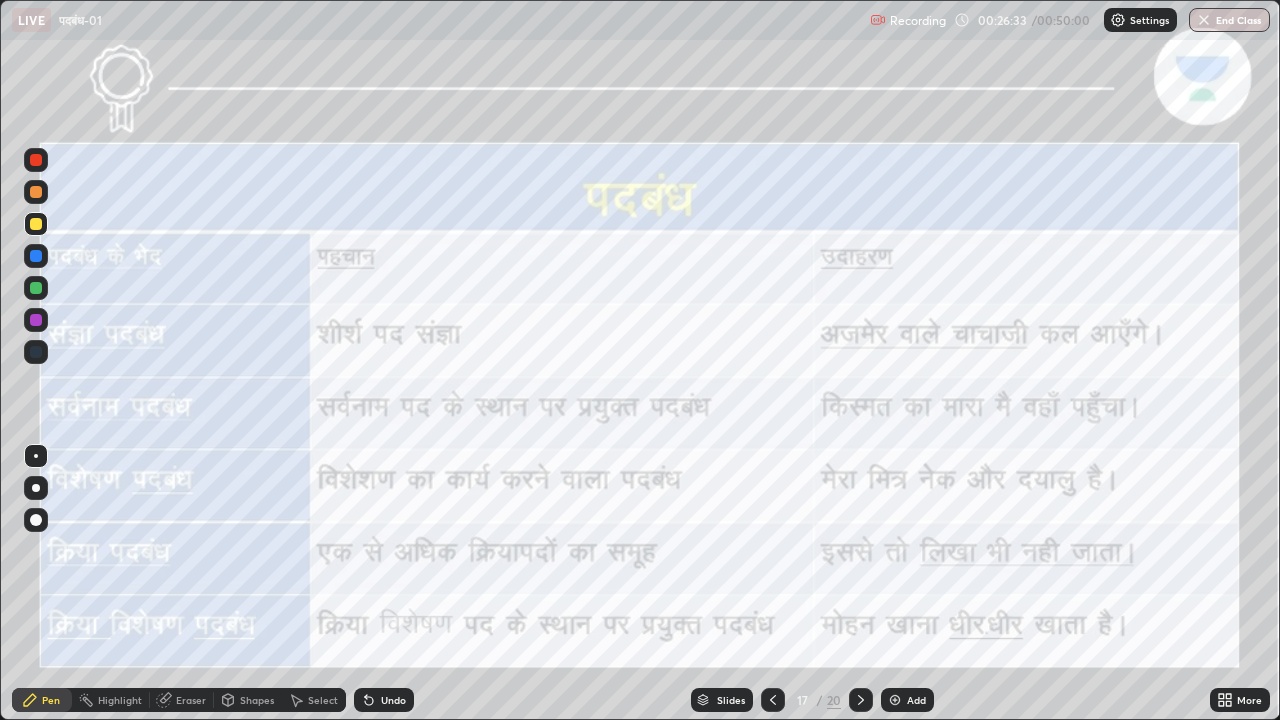 click on "Undo" at bounding box center (393, 700) 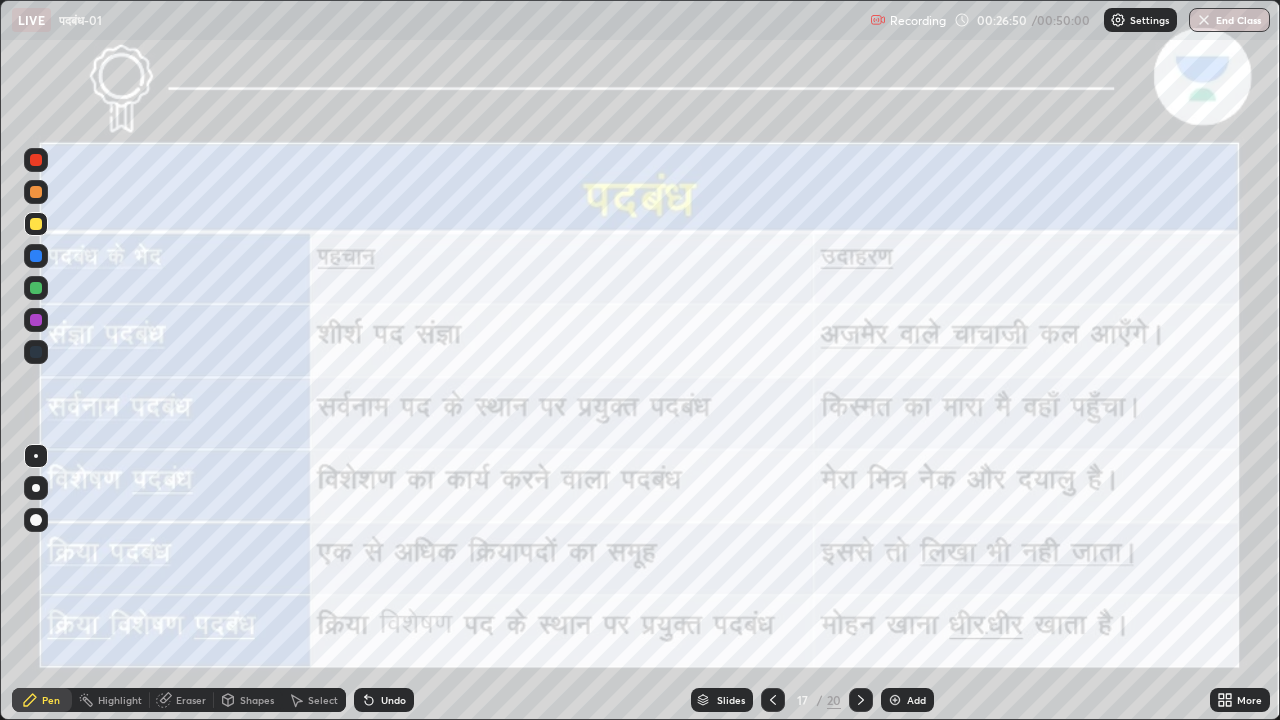 click at bounding box center (36, 256) 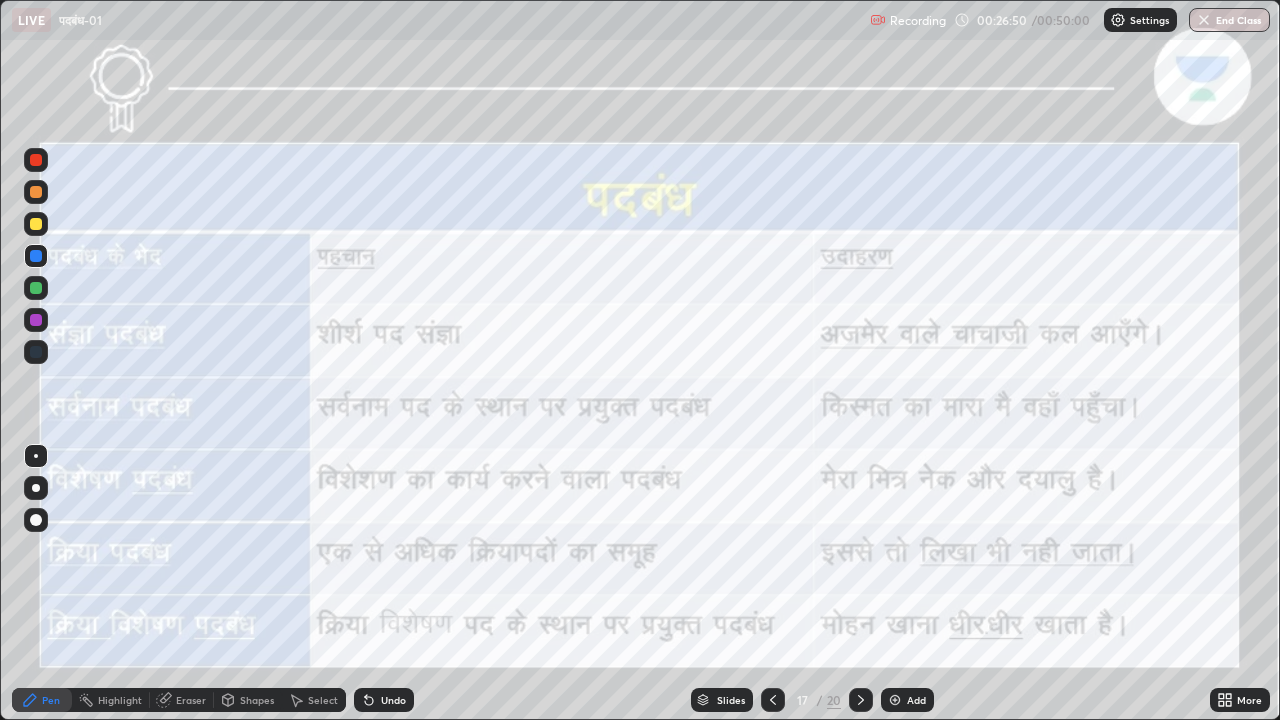 click at bounding box center (36, 192) 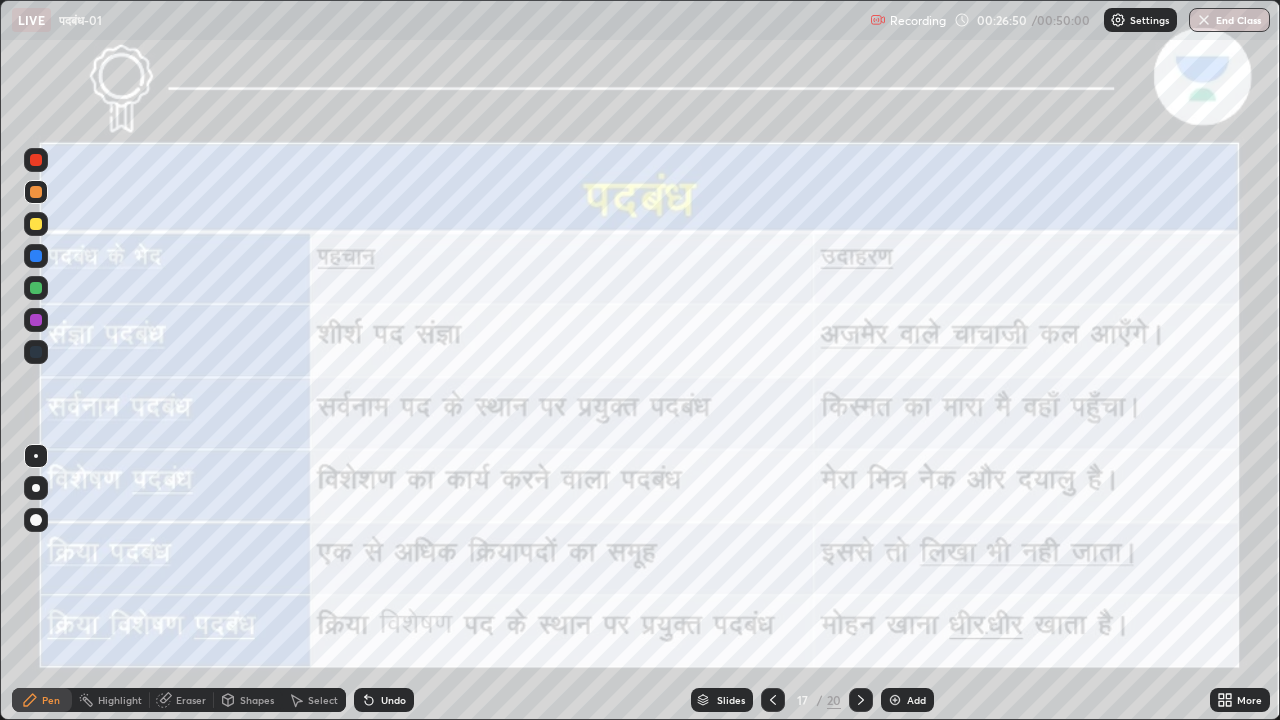 click at bounding box center (36, 160) 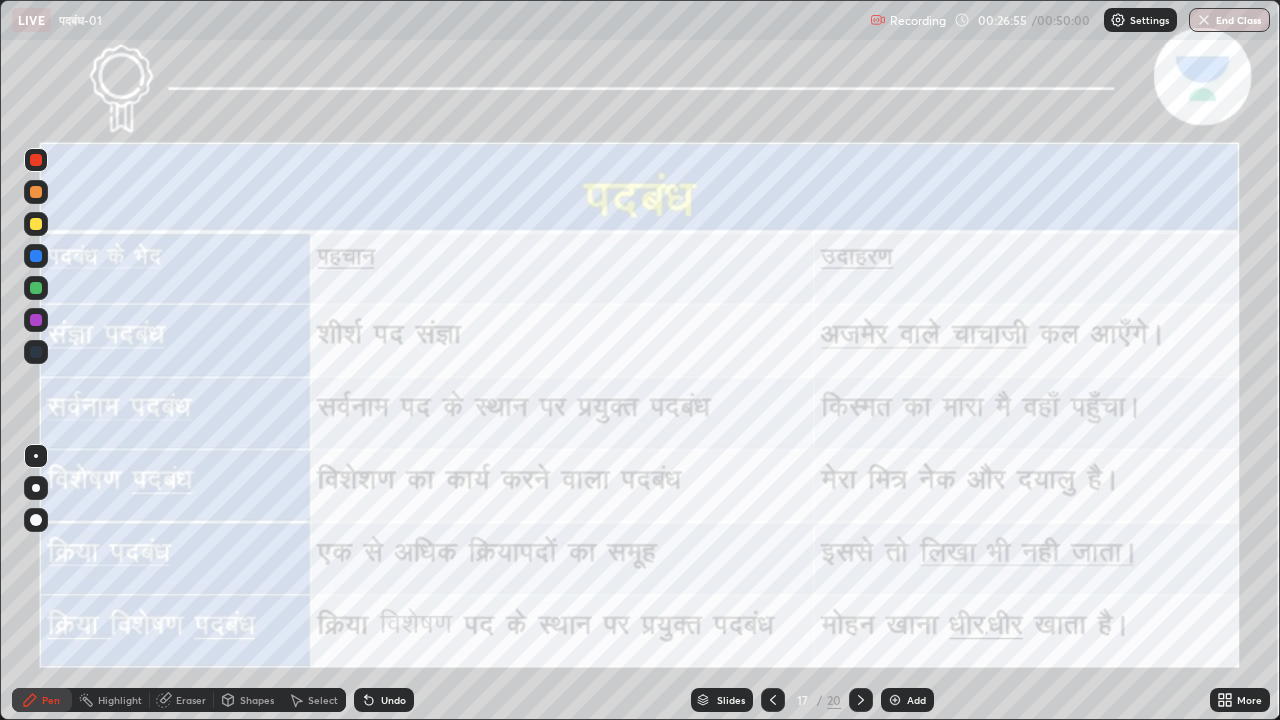 click on "Undo" at bounding box center [393, 700] 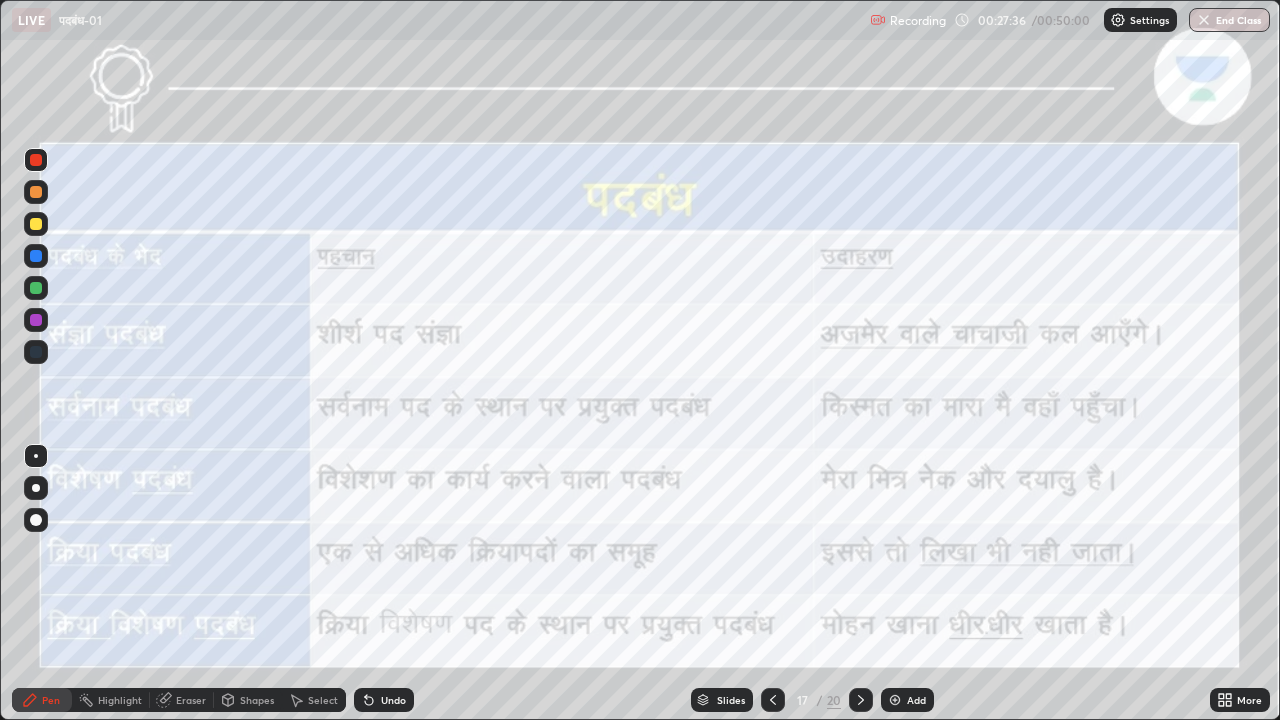 click on "Undo" at bounding box center [393, 700] 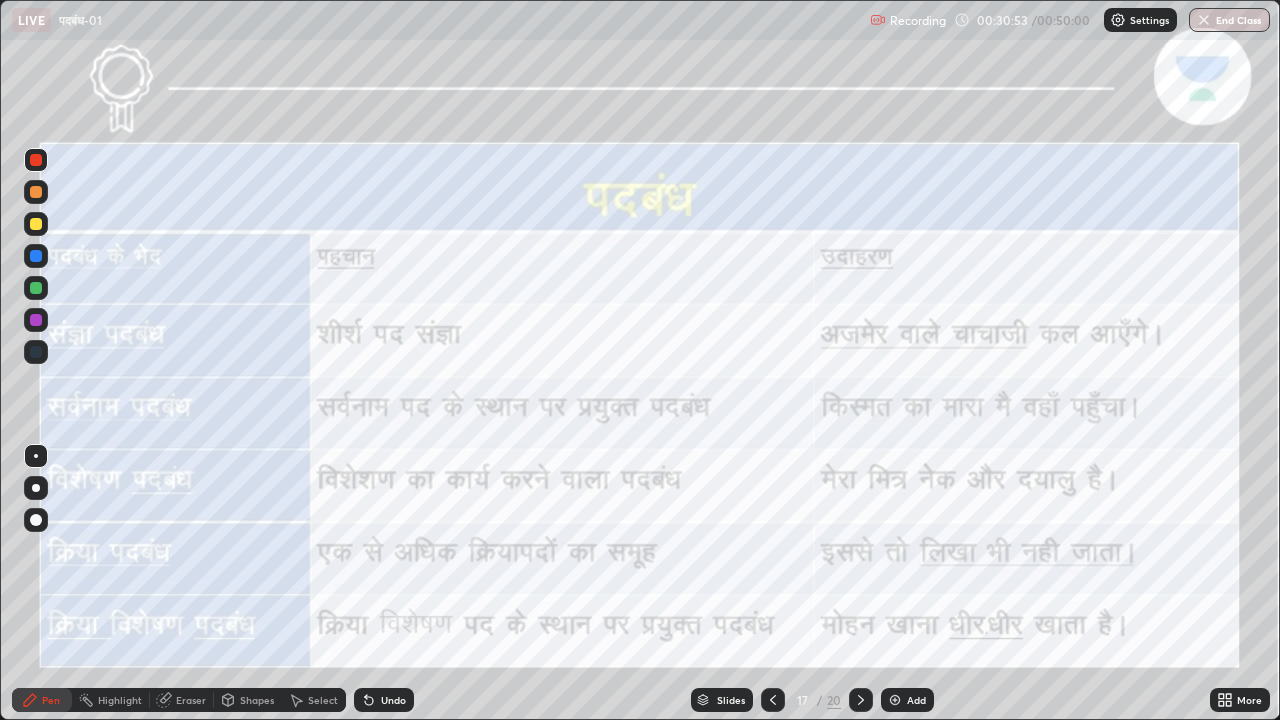 click on "Undo" at bounding box center [384, 700] 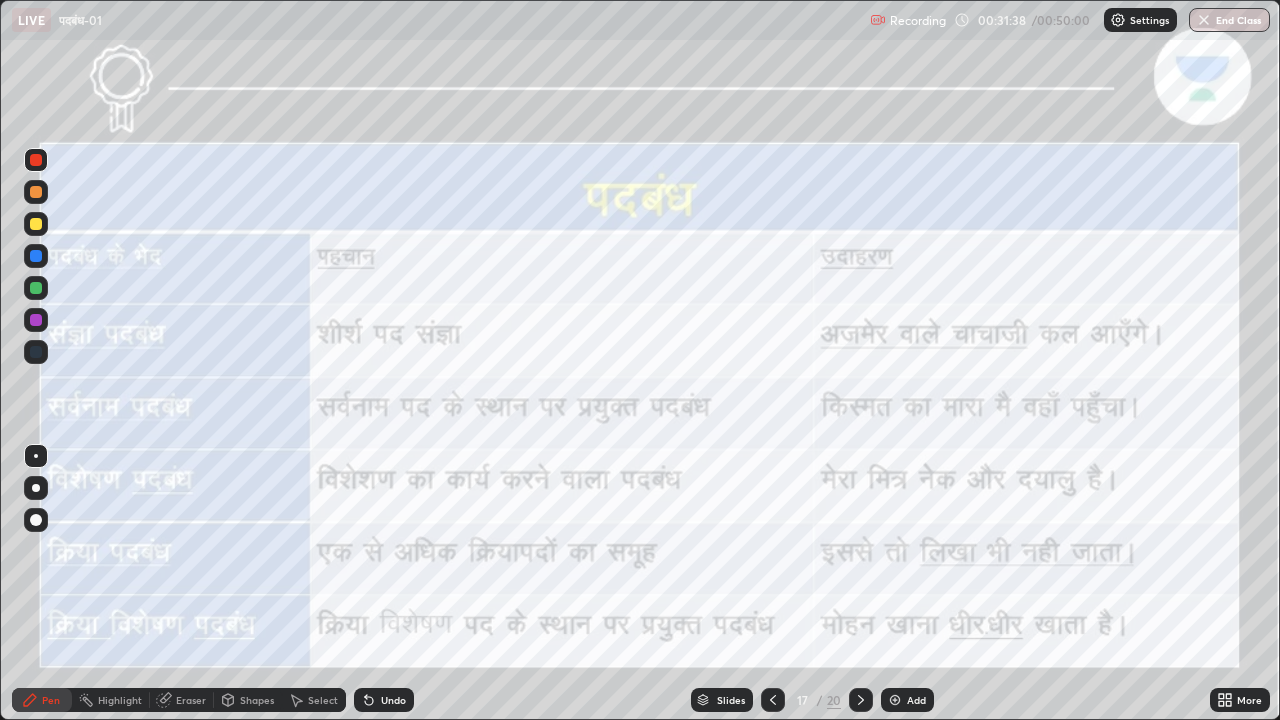 click 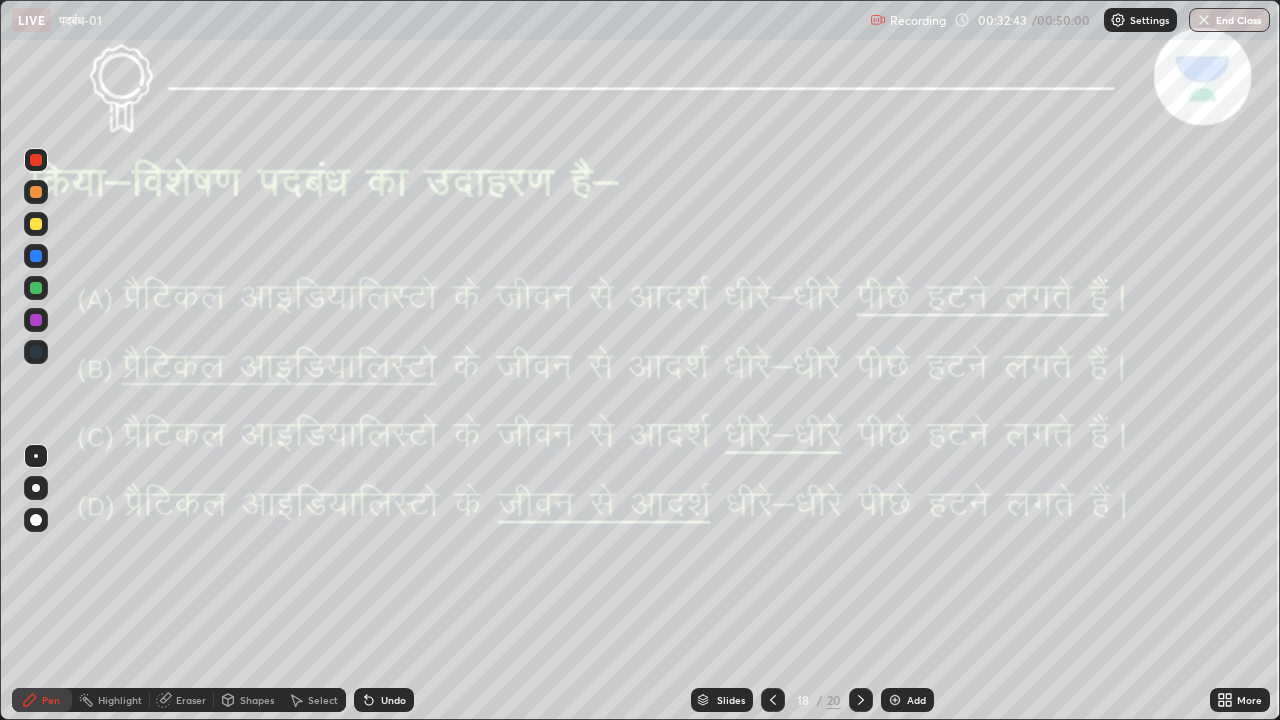 click 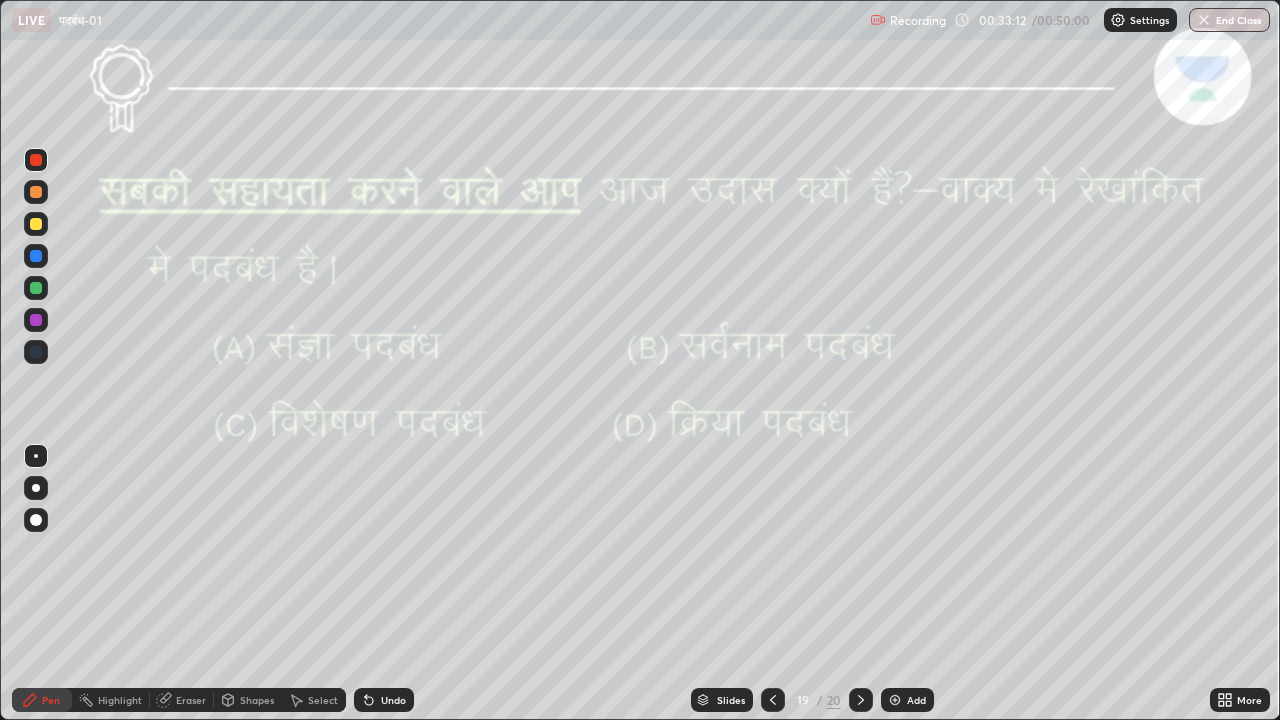 click on "Slides" at bounding box center [722, 700] 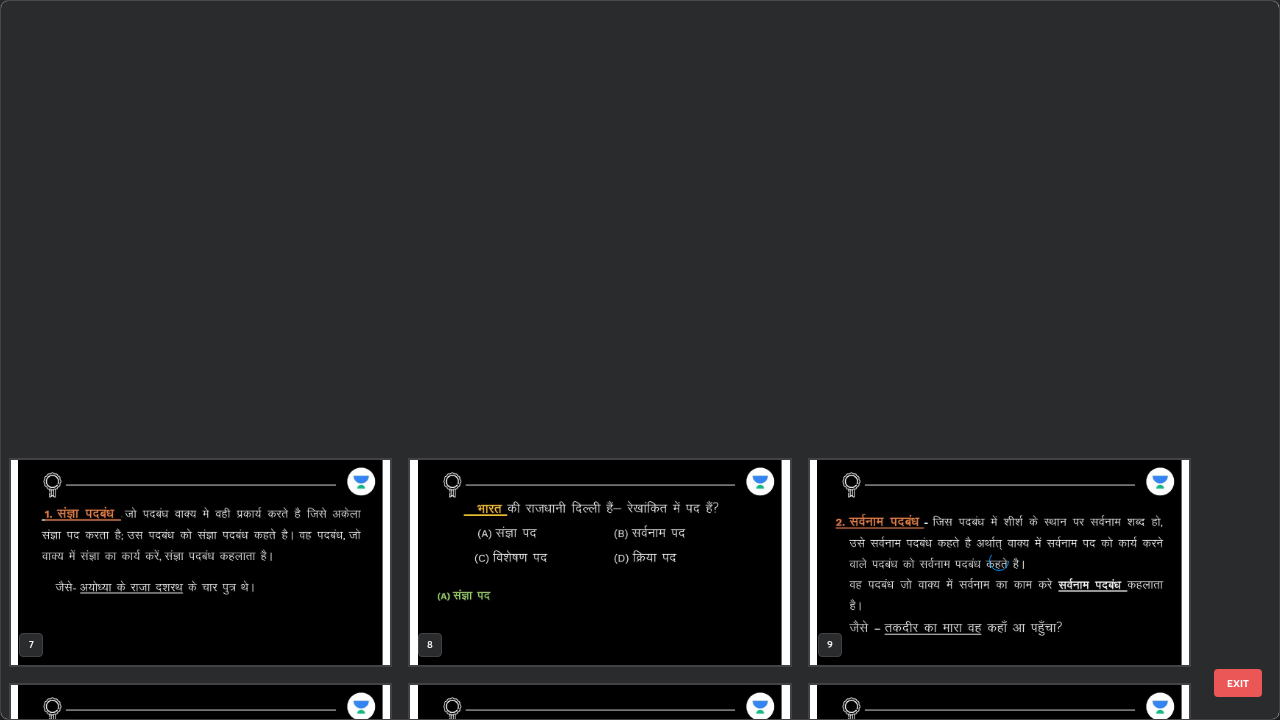 scroll, scrollTop: 854, scrollLeft: 0, axis: vertical 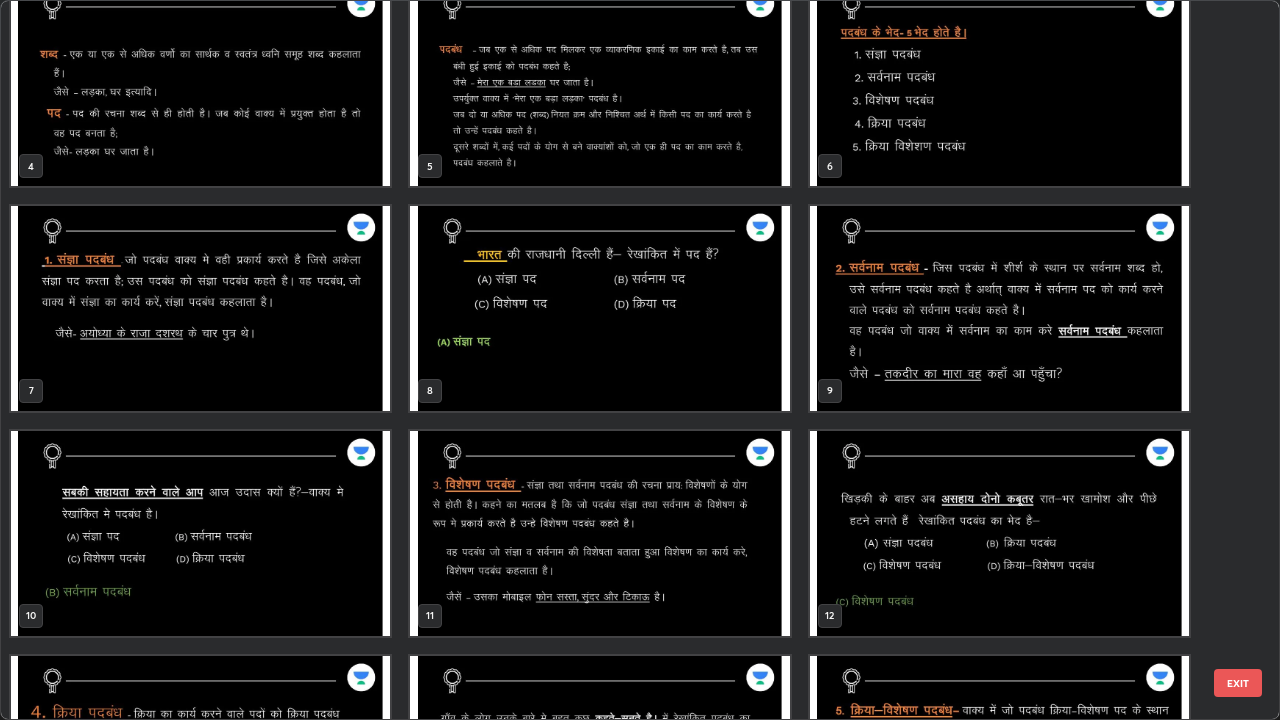 click at bounding box center [599, 308] 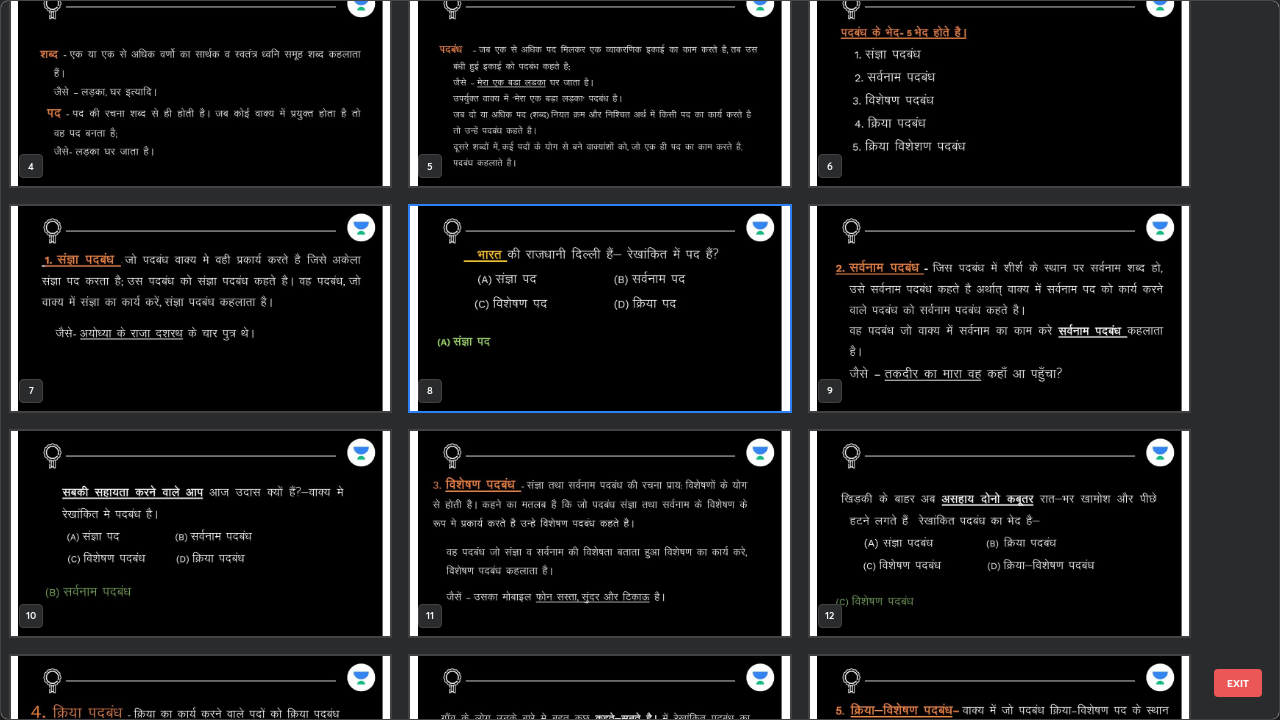 click at bounding box center (599, 308) 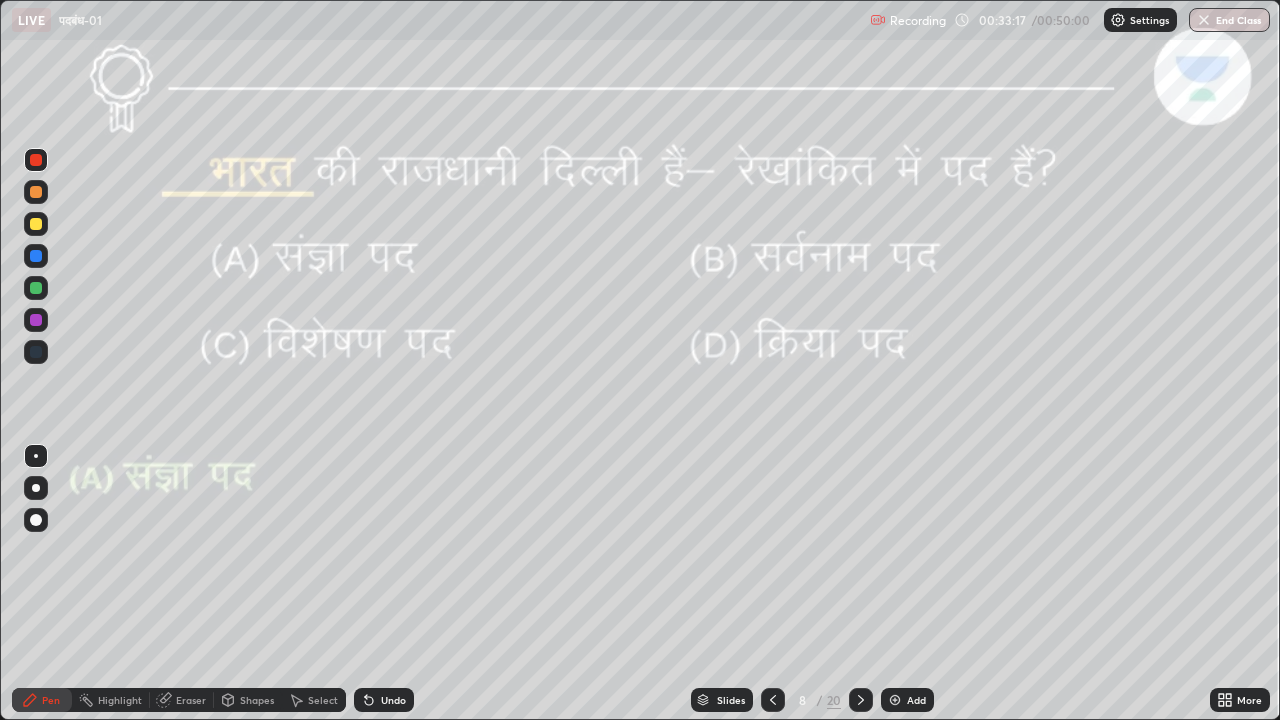 click 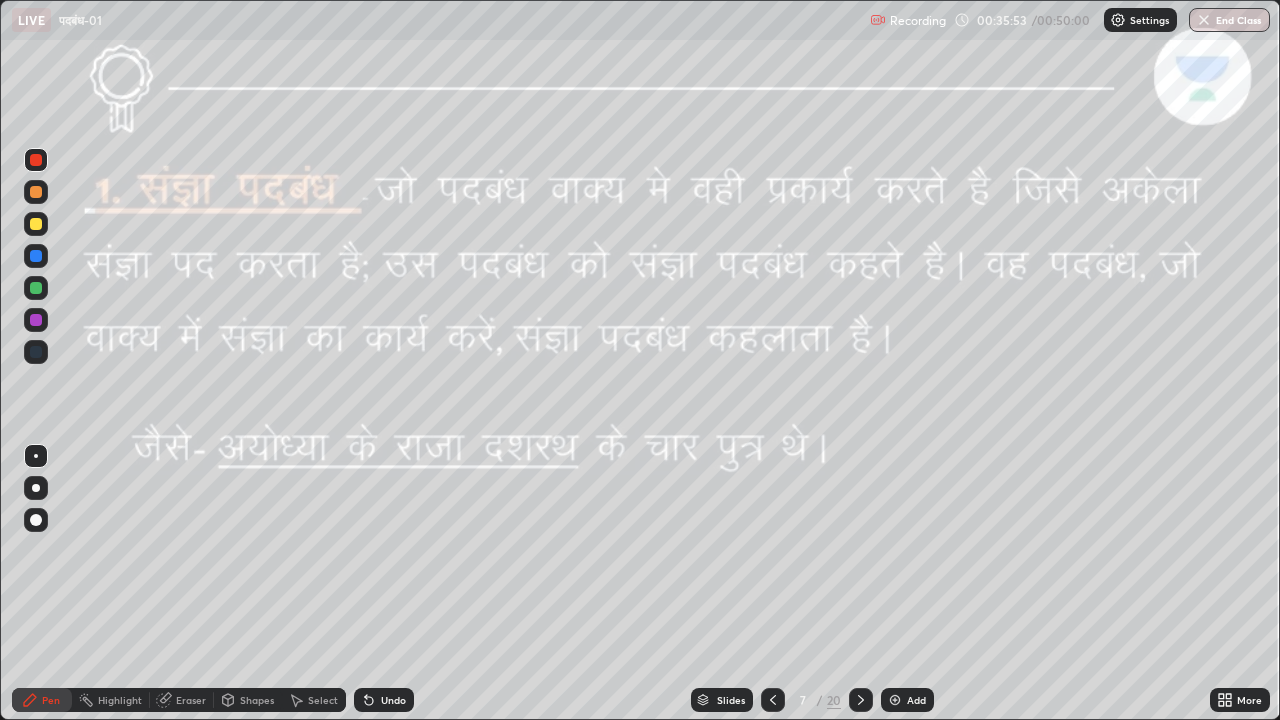 click on "Undo" at bounding box center (393, 700) 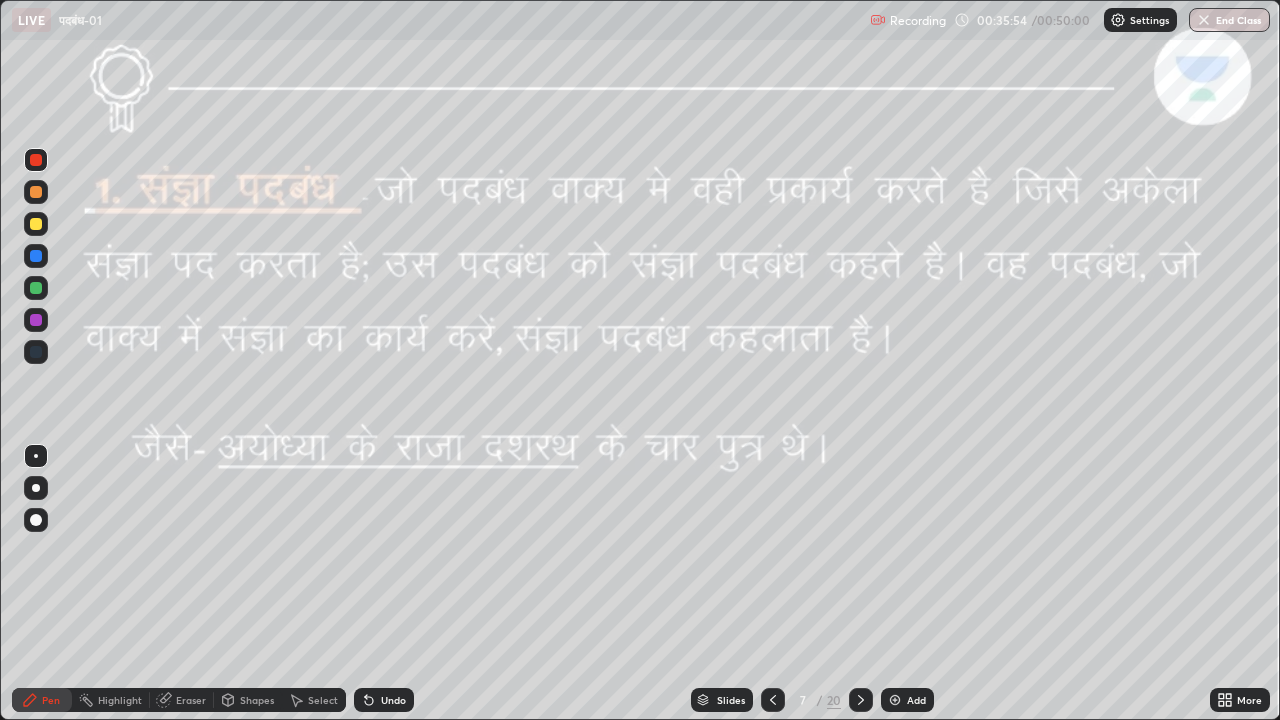 click on "Undo" at bounding box center (393, 700) 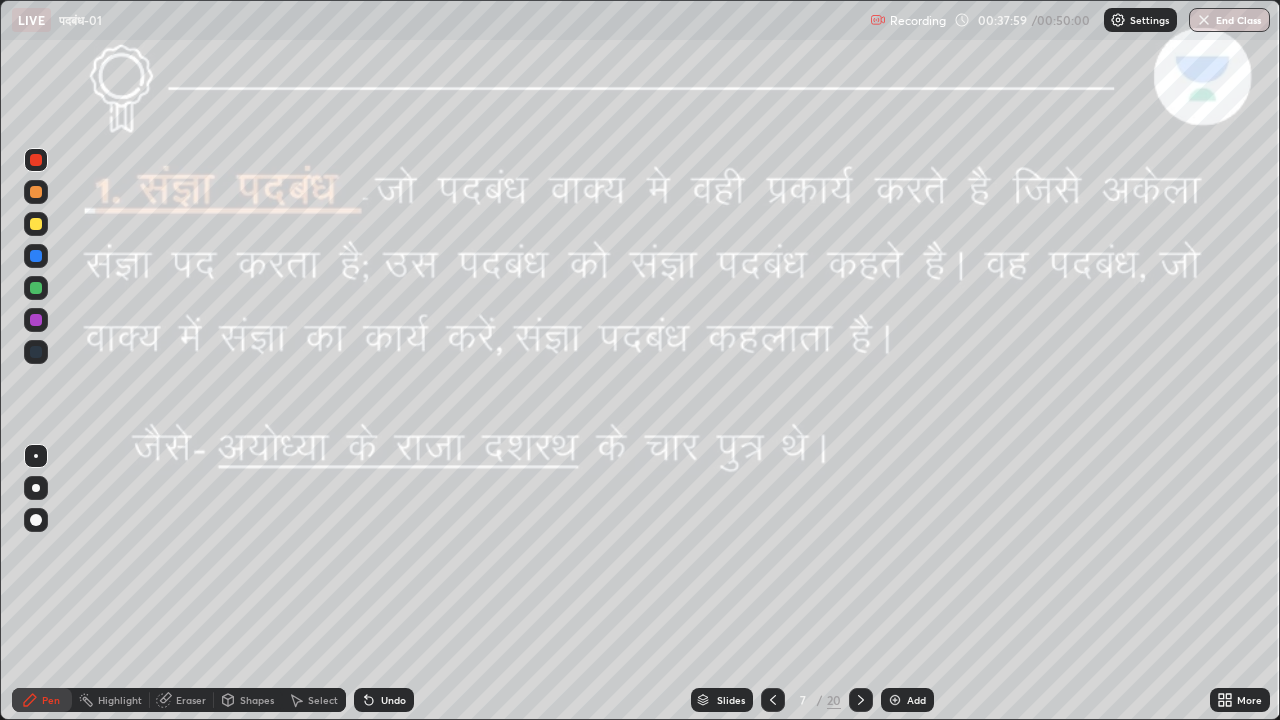click 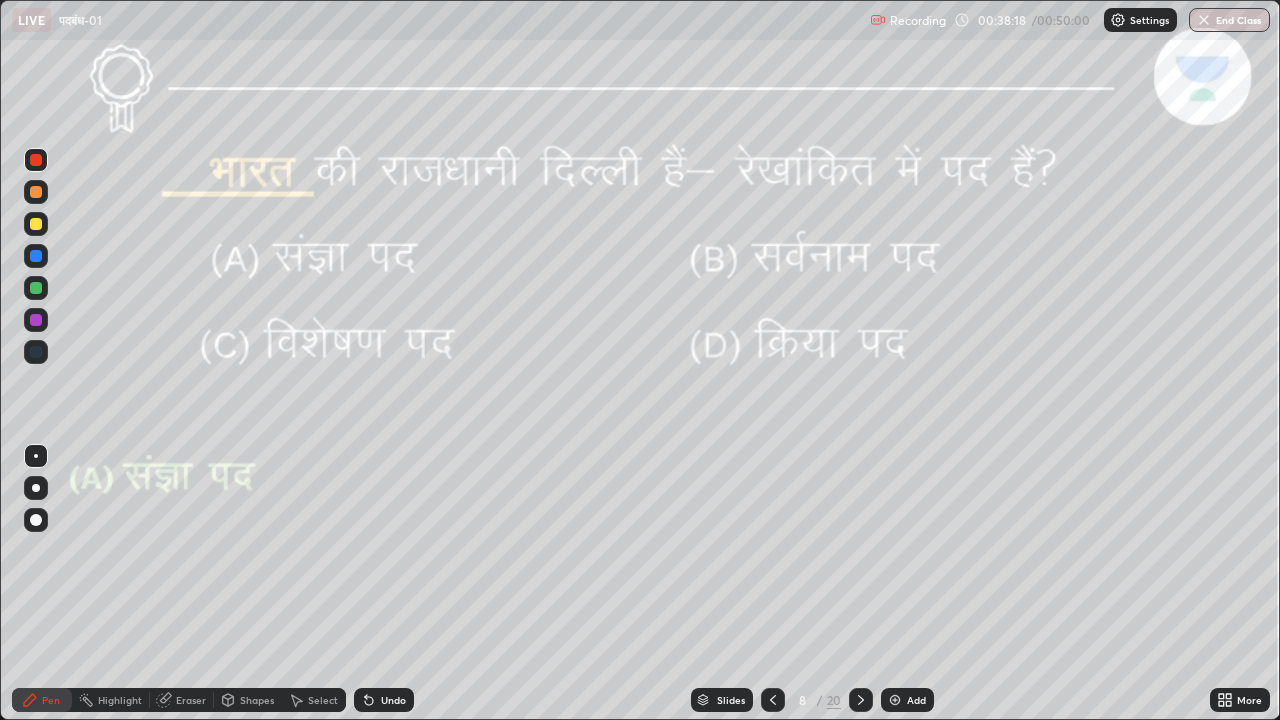 click at bounding box center [861, 700] 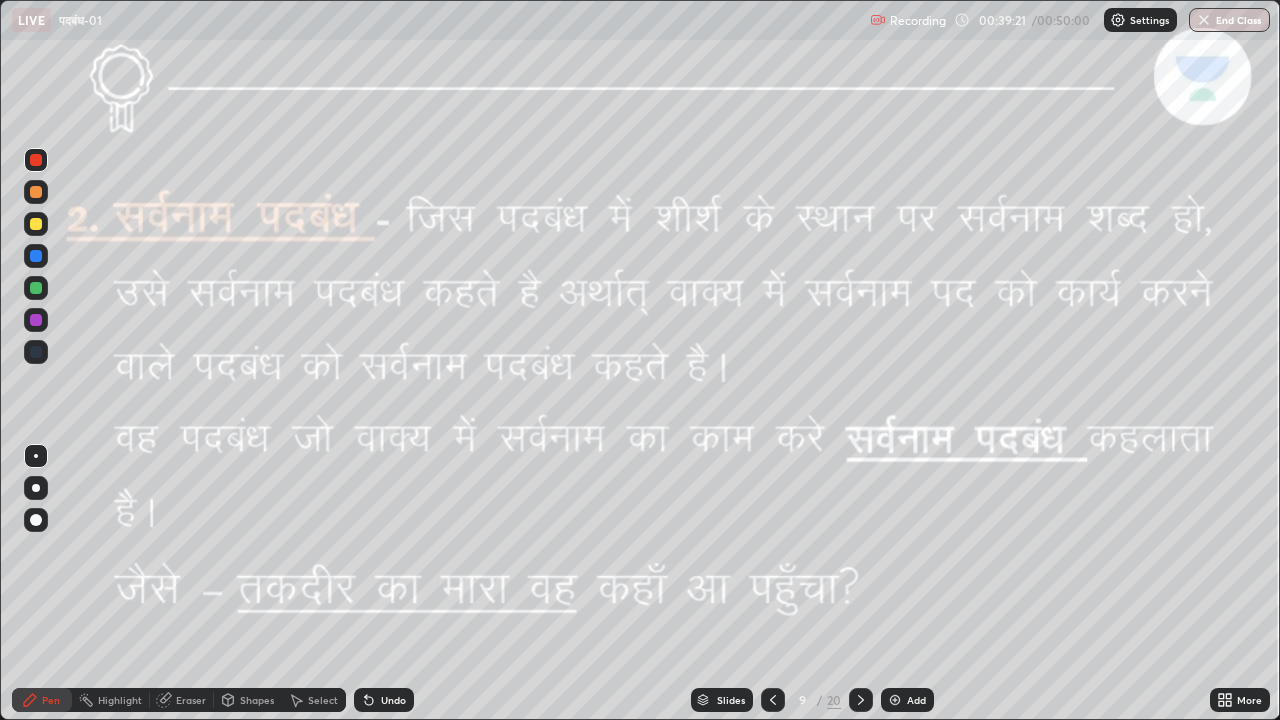 click on "End Class" at bounding box center [1229, 20] 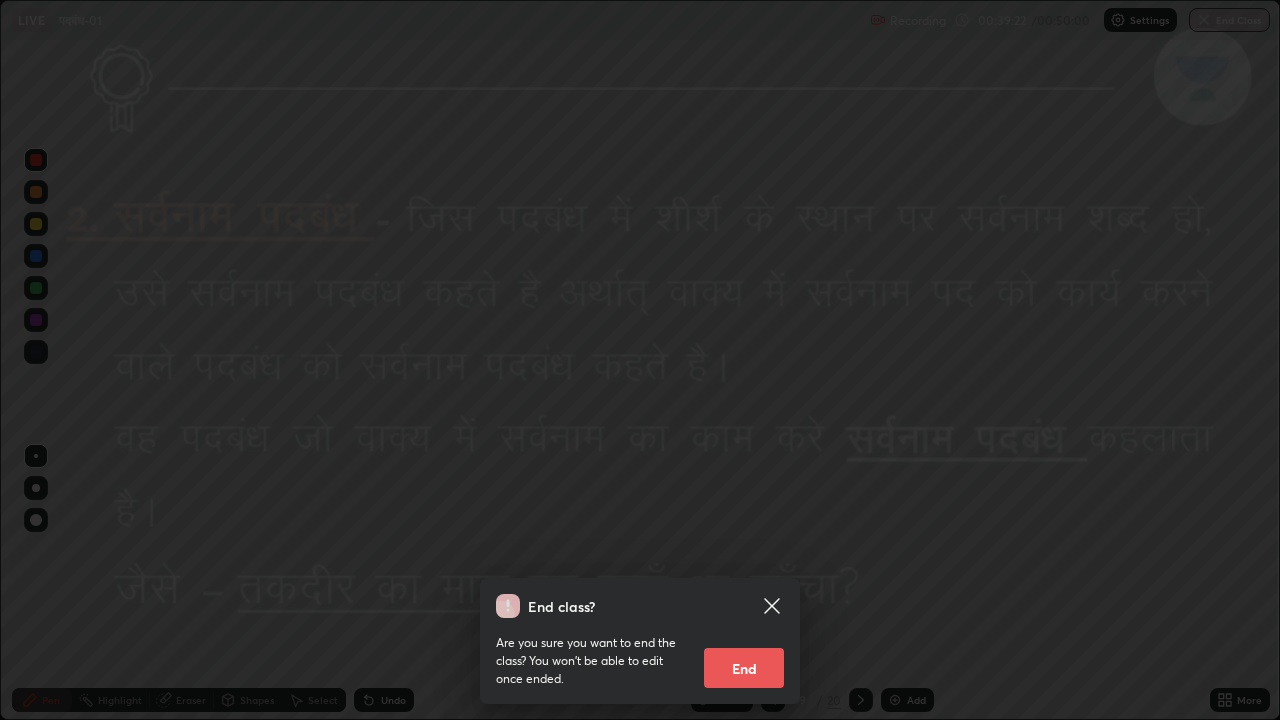 click on "End" at bounding box center [744, 668] 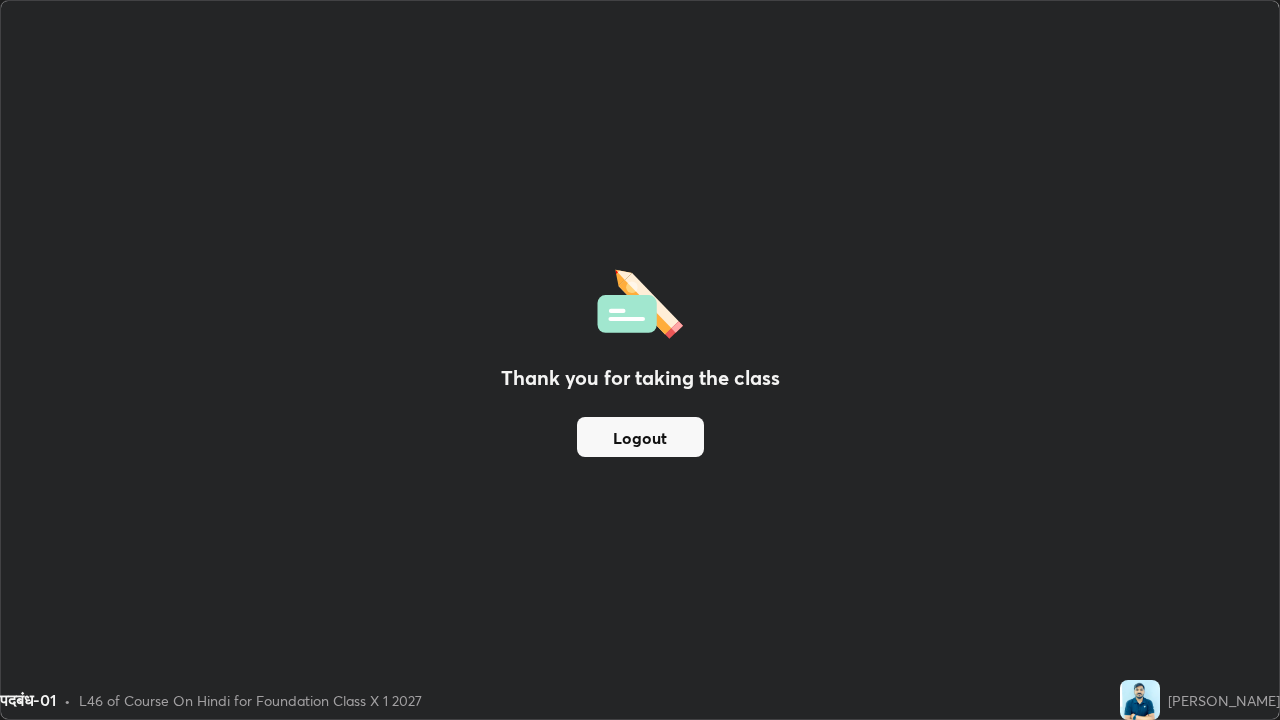 click on "Logout" at bounding box center [640, 437] 